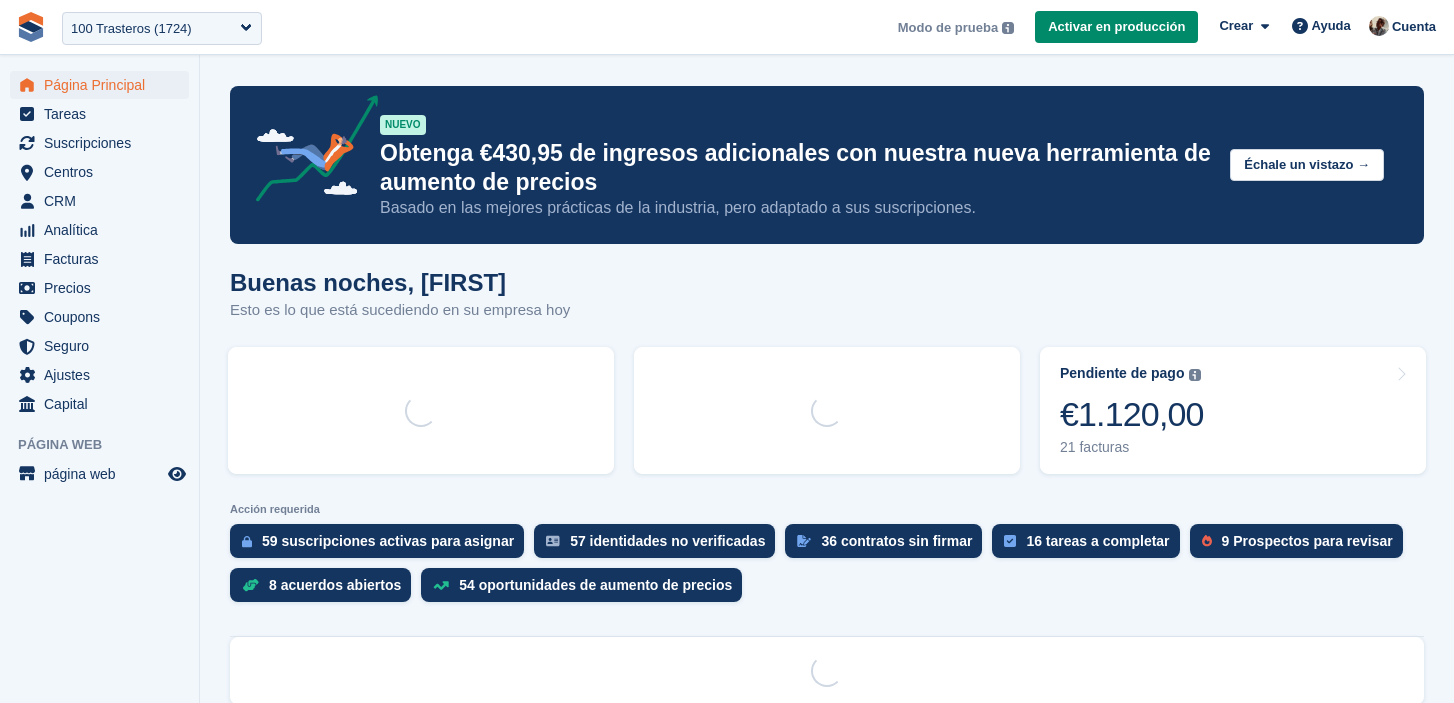 scroll, scrollTop: 0, scrollLeft: 0, axis: both 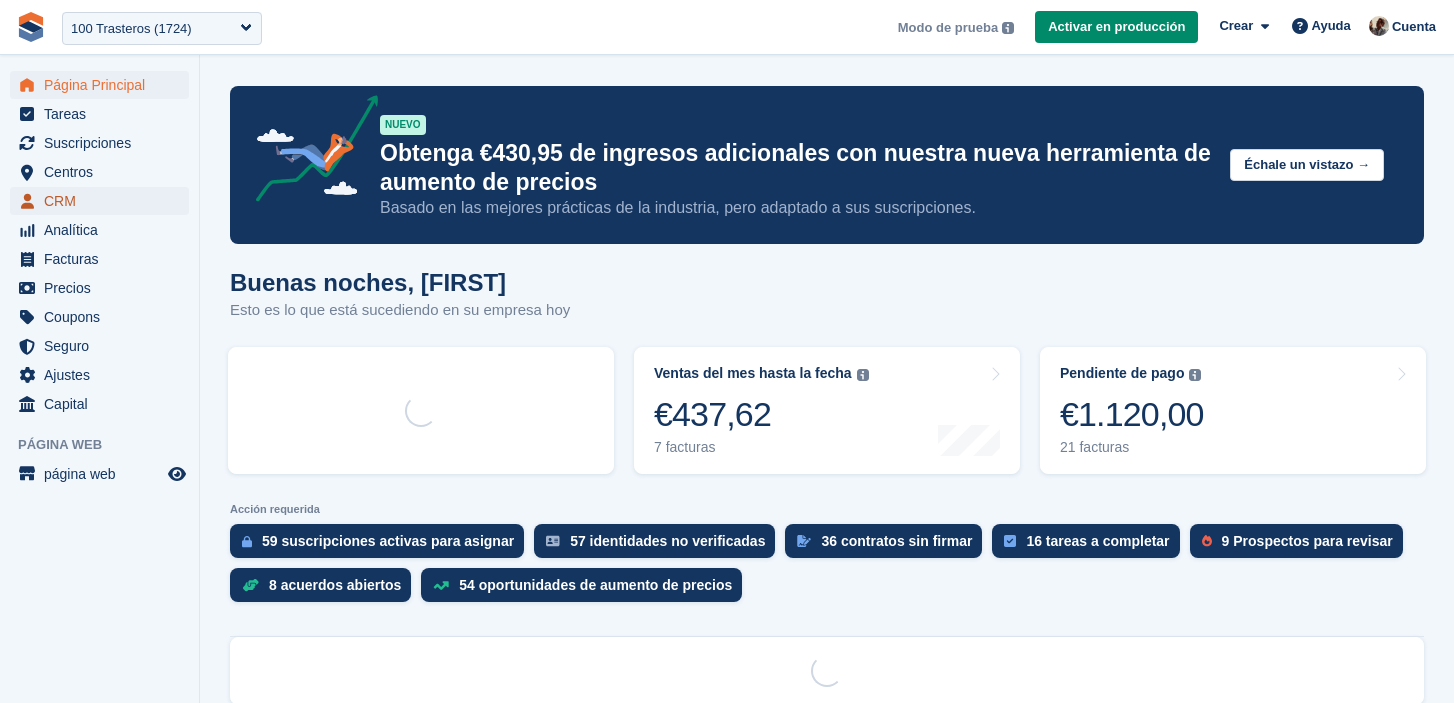 click on "CRM" at bounding box center [104, 201] 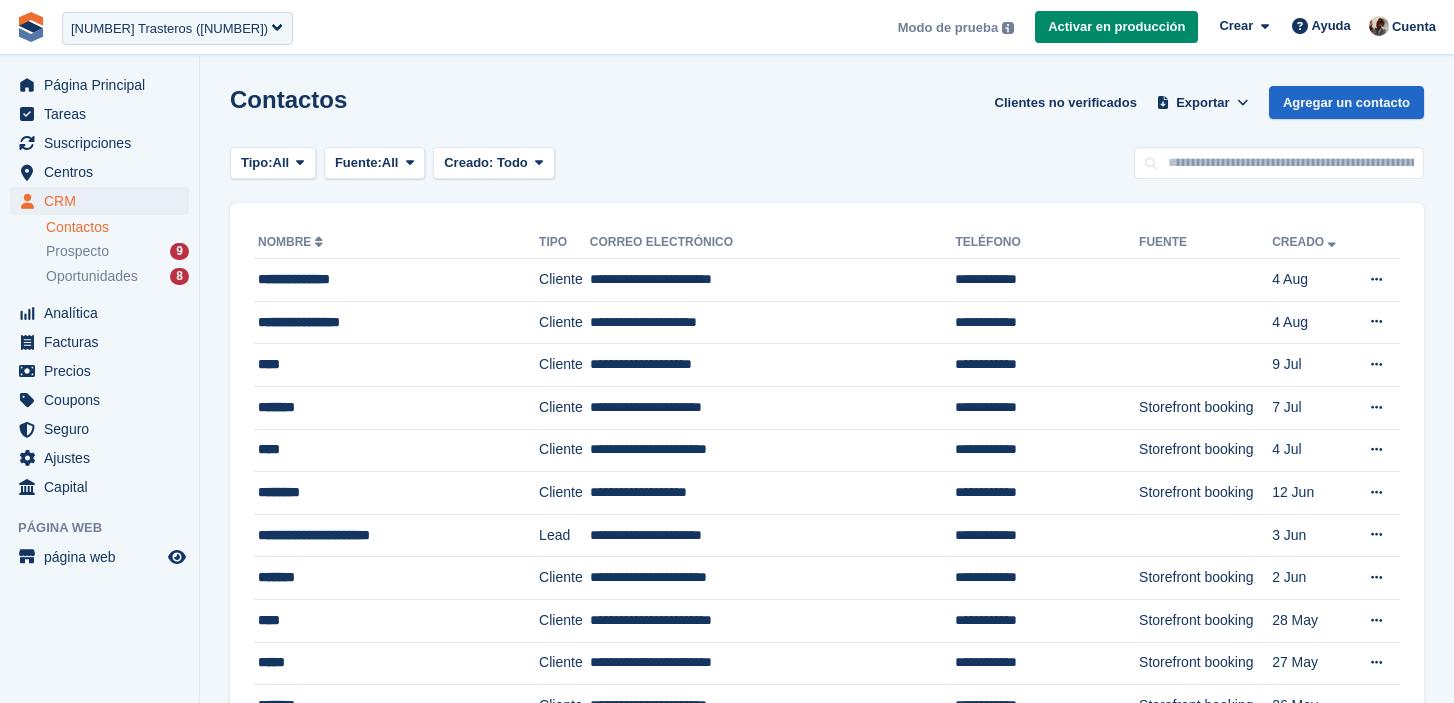 scroll, scrollTop: 0, scrollLeft: 0, axis: both 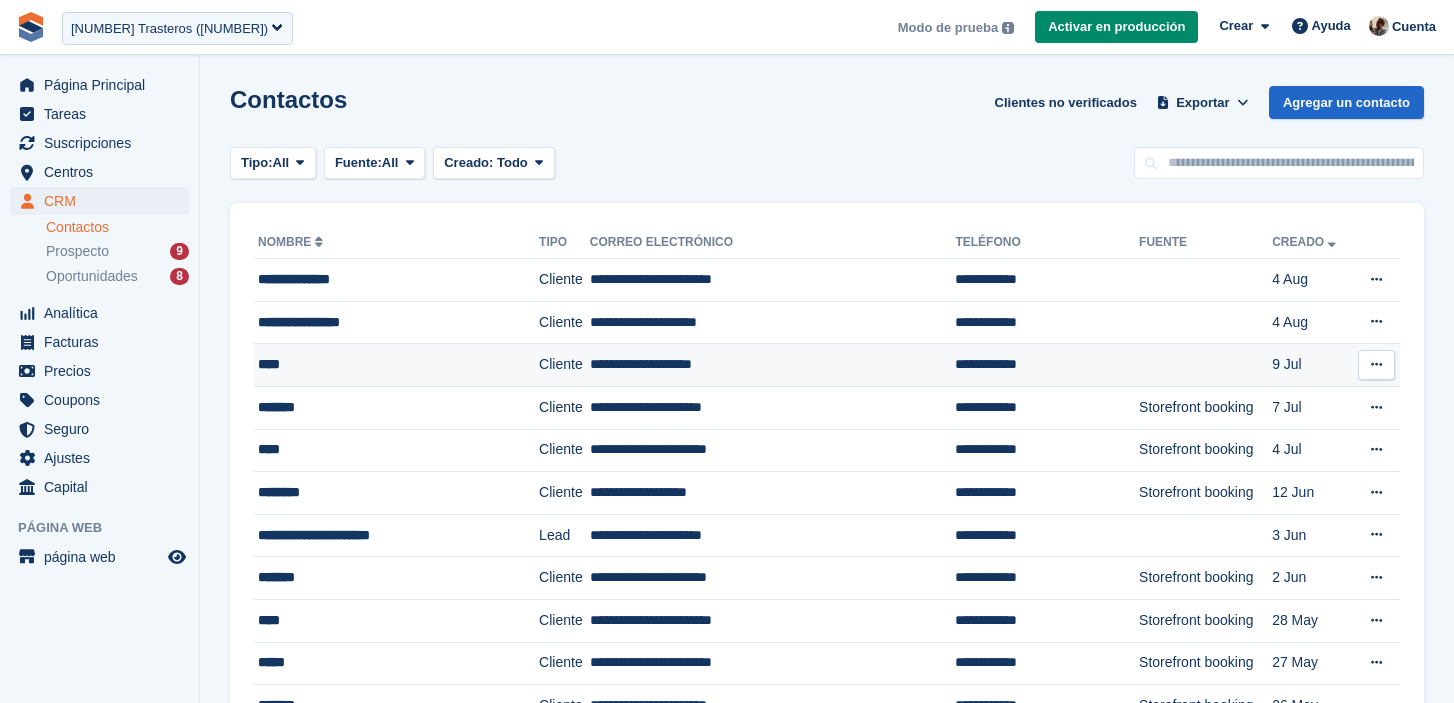 click on "****" at bounding box center [396, 365] 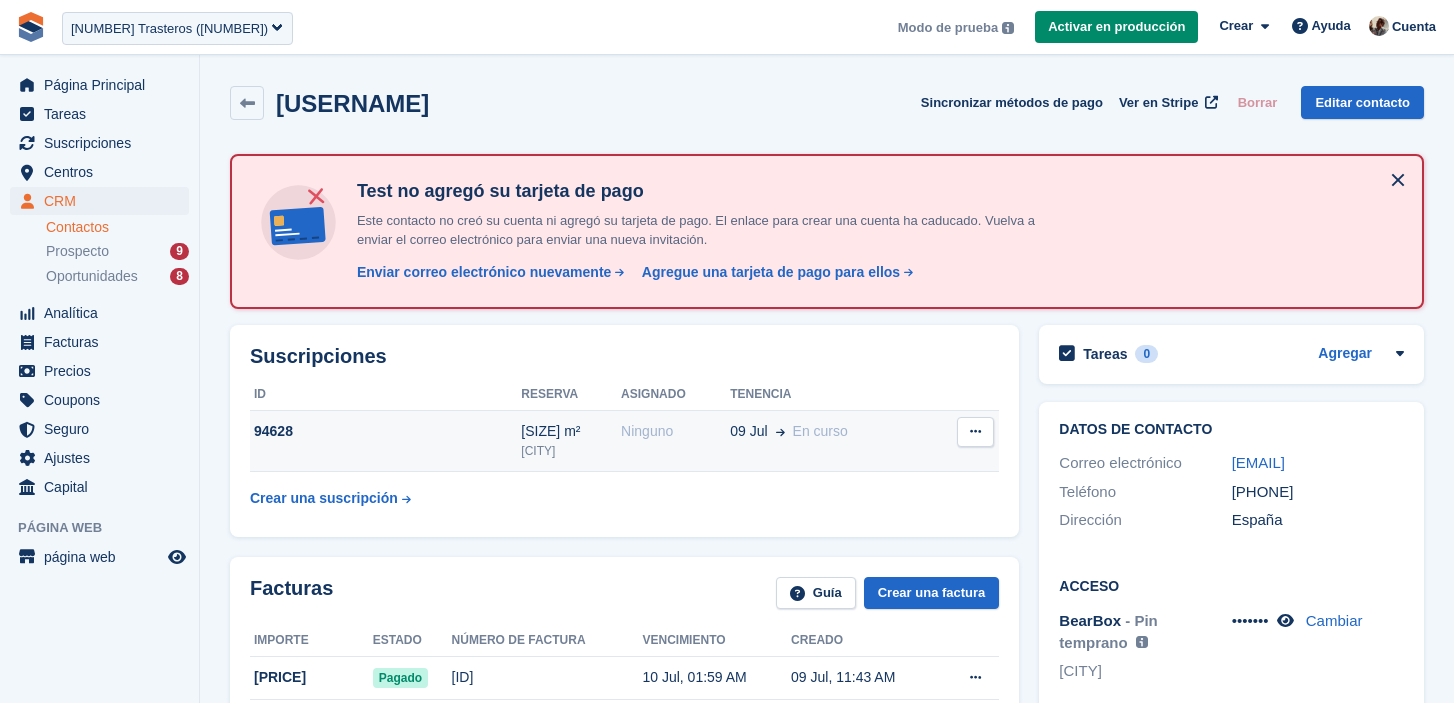 scroll, scrollTop: 0, scrollLeft: 0, axis: both 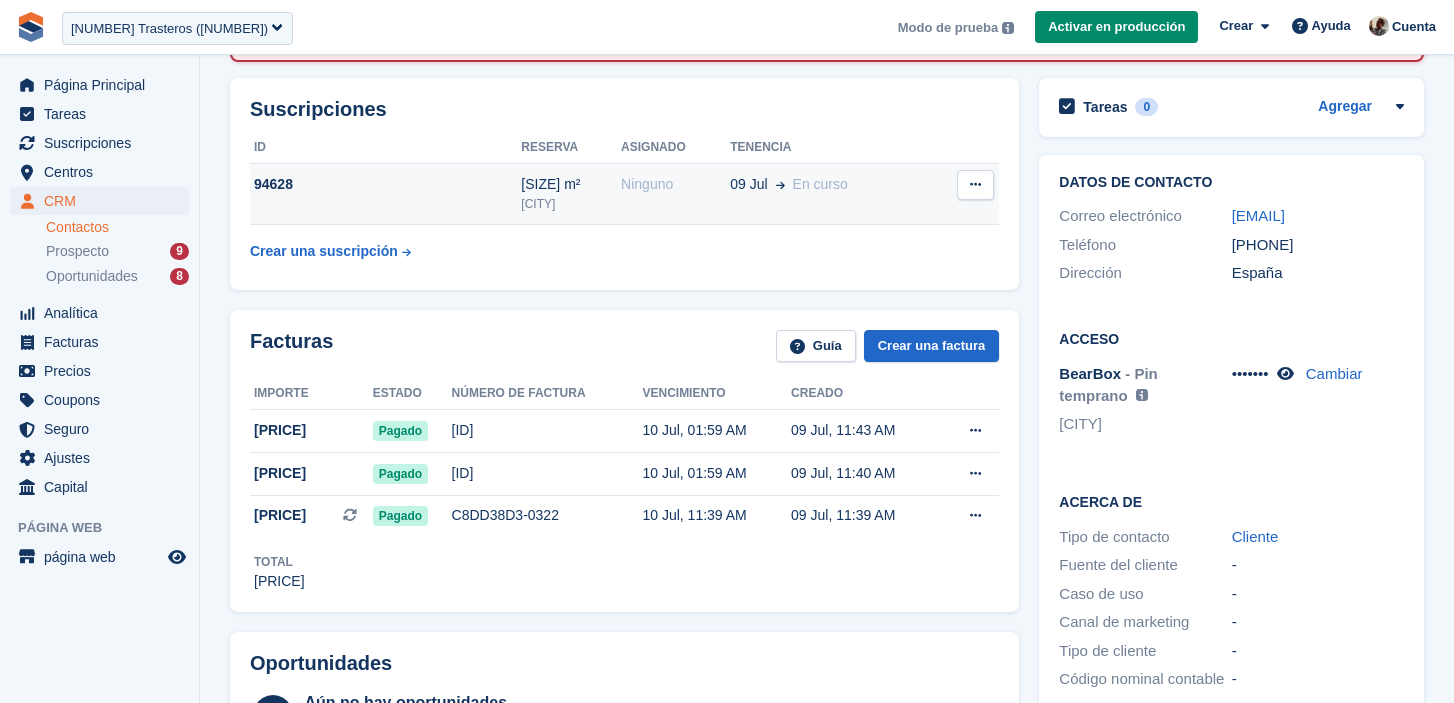 click on "94628" at bounding box center [385, 194] 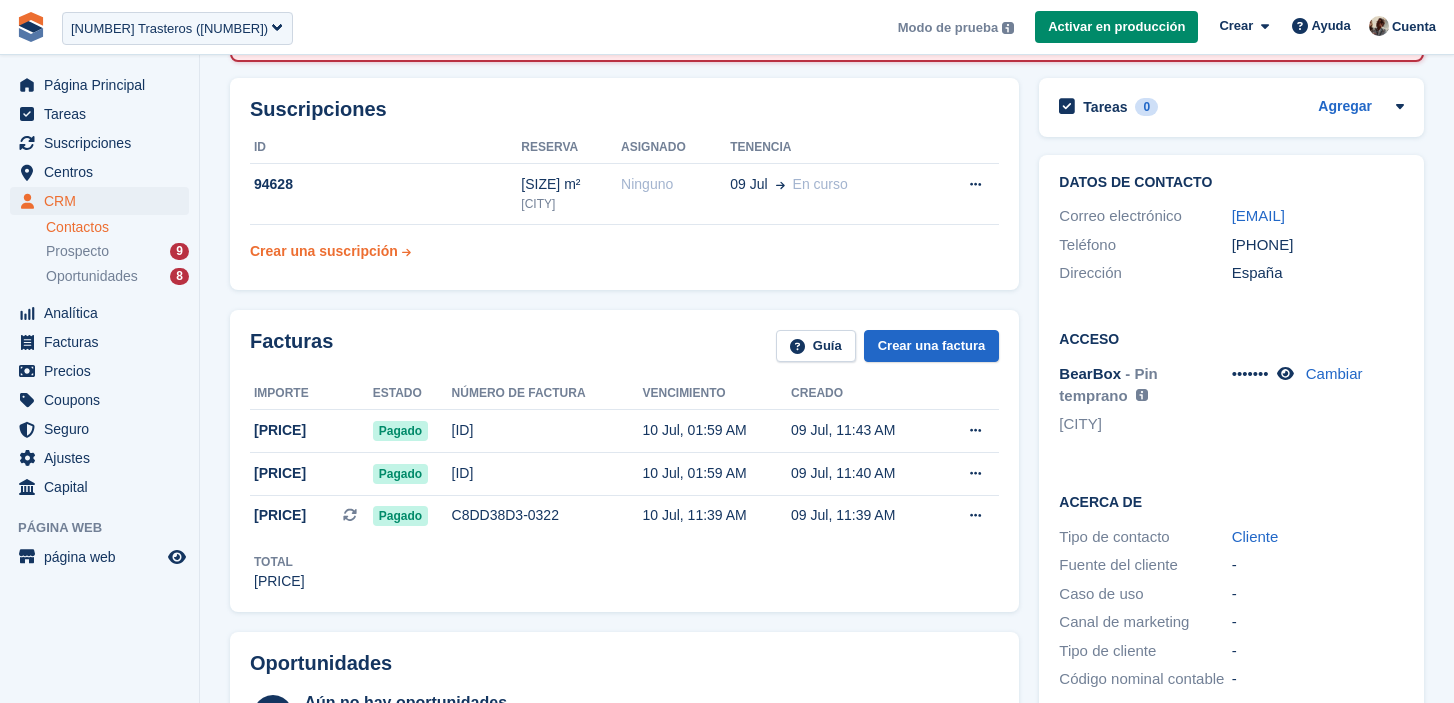 click on "Crear una suscripción" at bounding box center (330, 251) 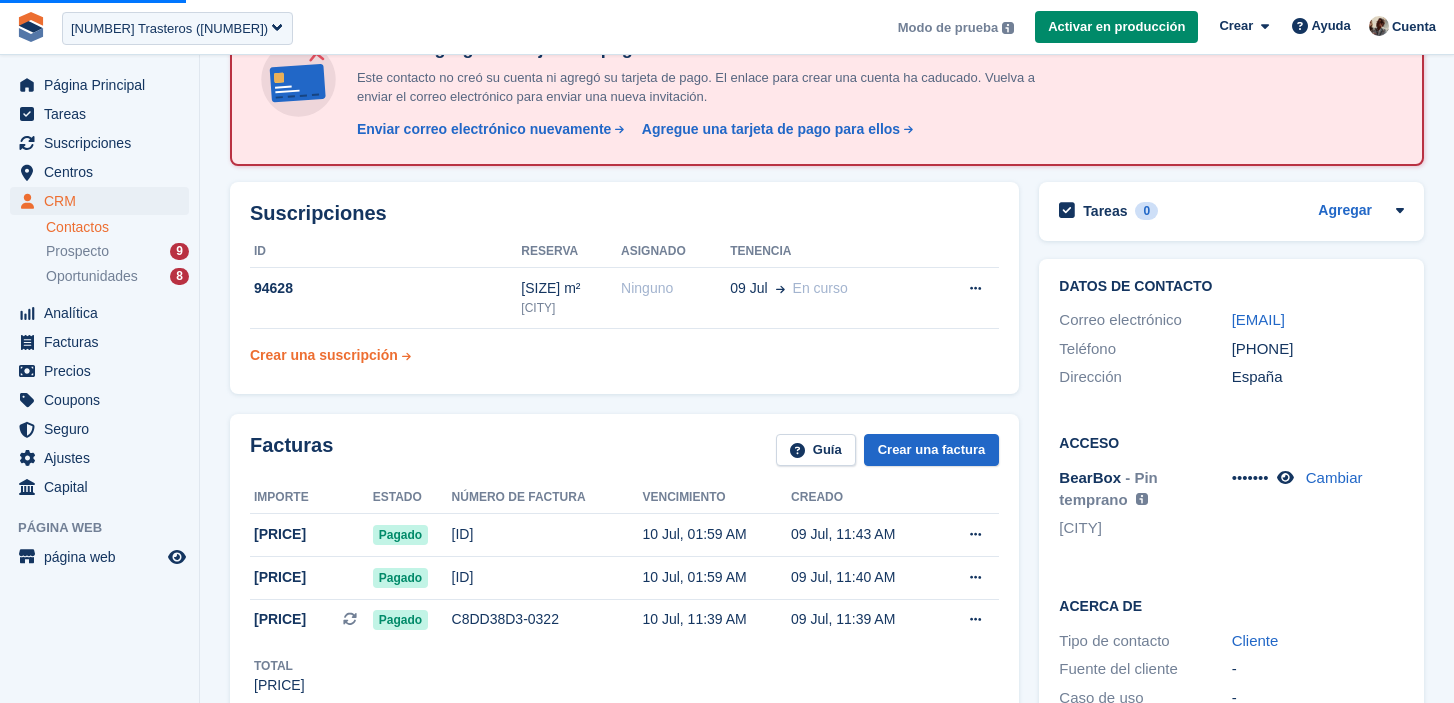 scroll, scrollTop: 114, scrollLeft: 0, axis: vertical 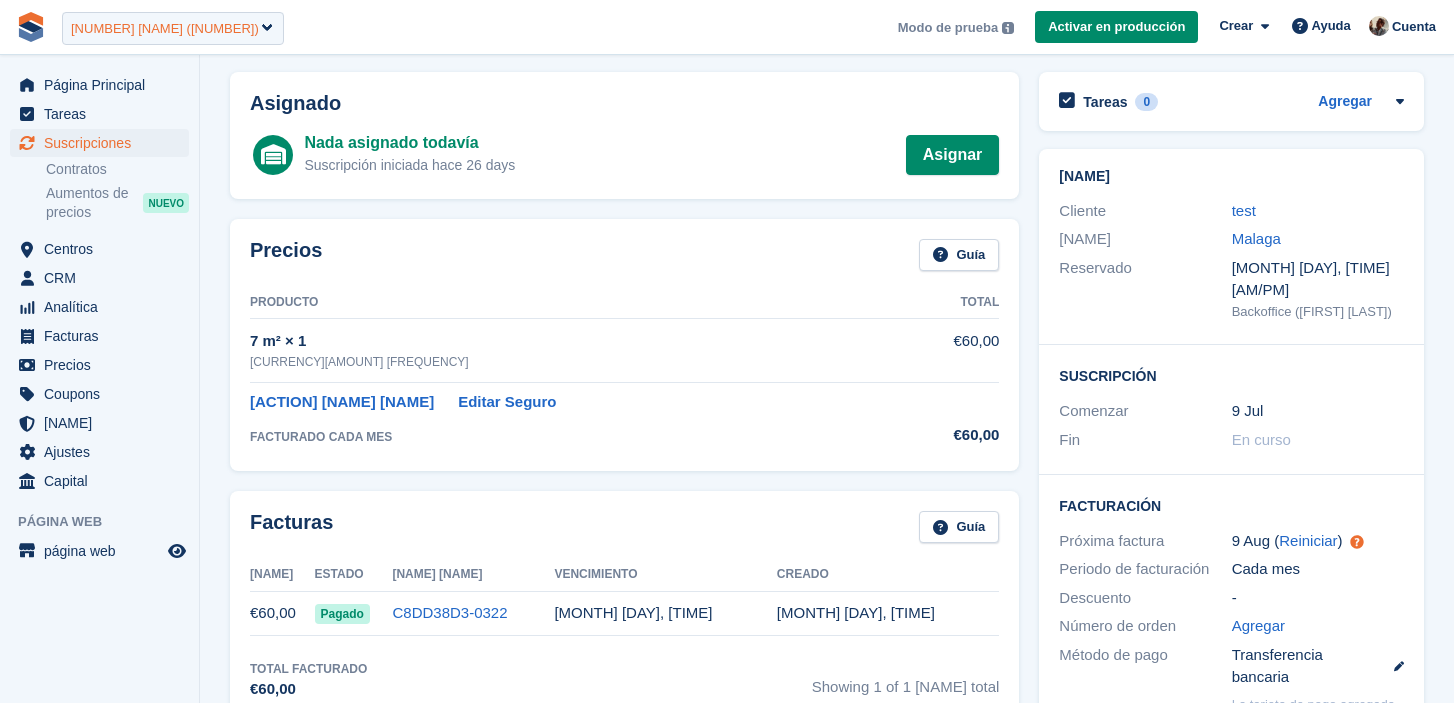 click on "100 Trasteros (1724)" at bounding box center (165, 29) 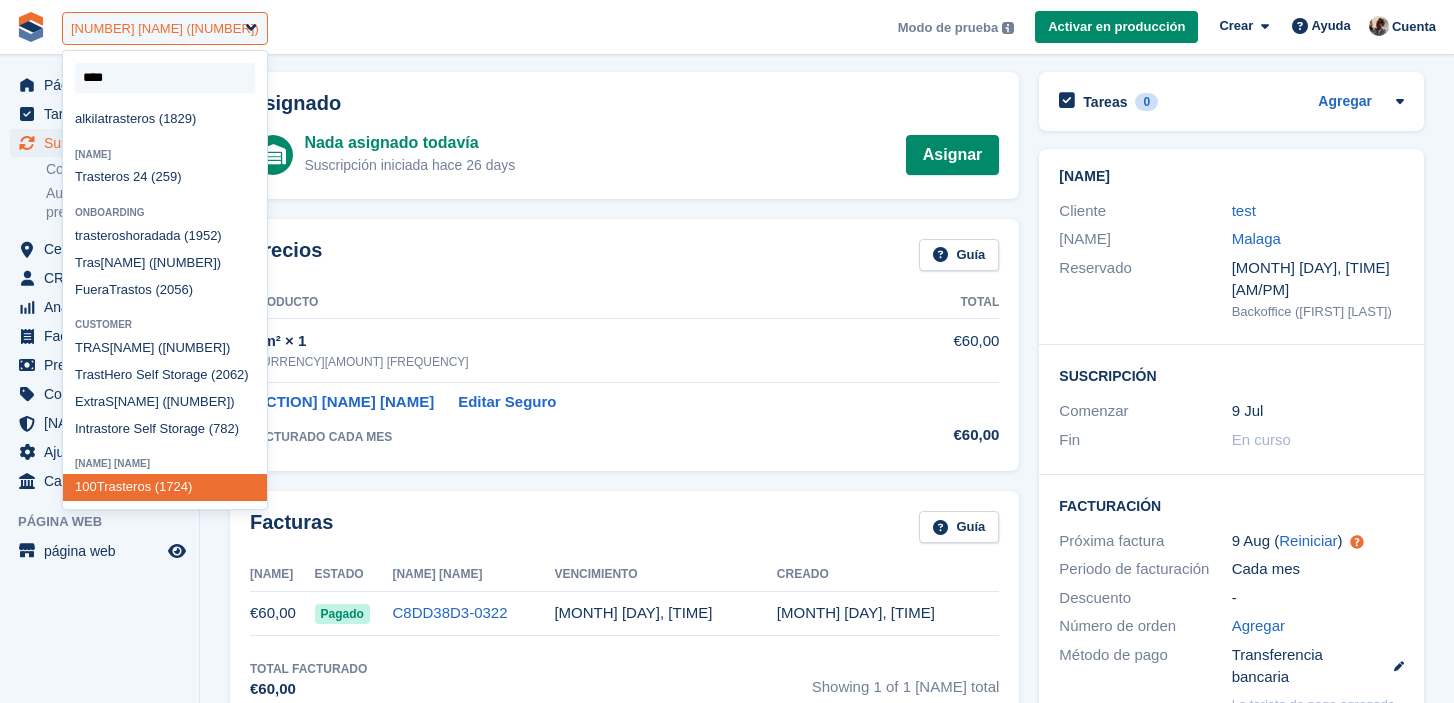 scroll, scrollTop: 493, scrollLeft: 0, axis: vertical 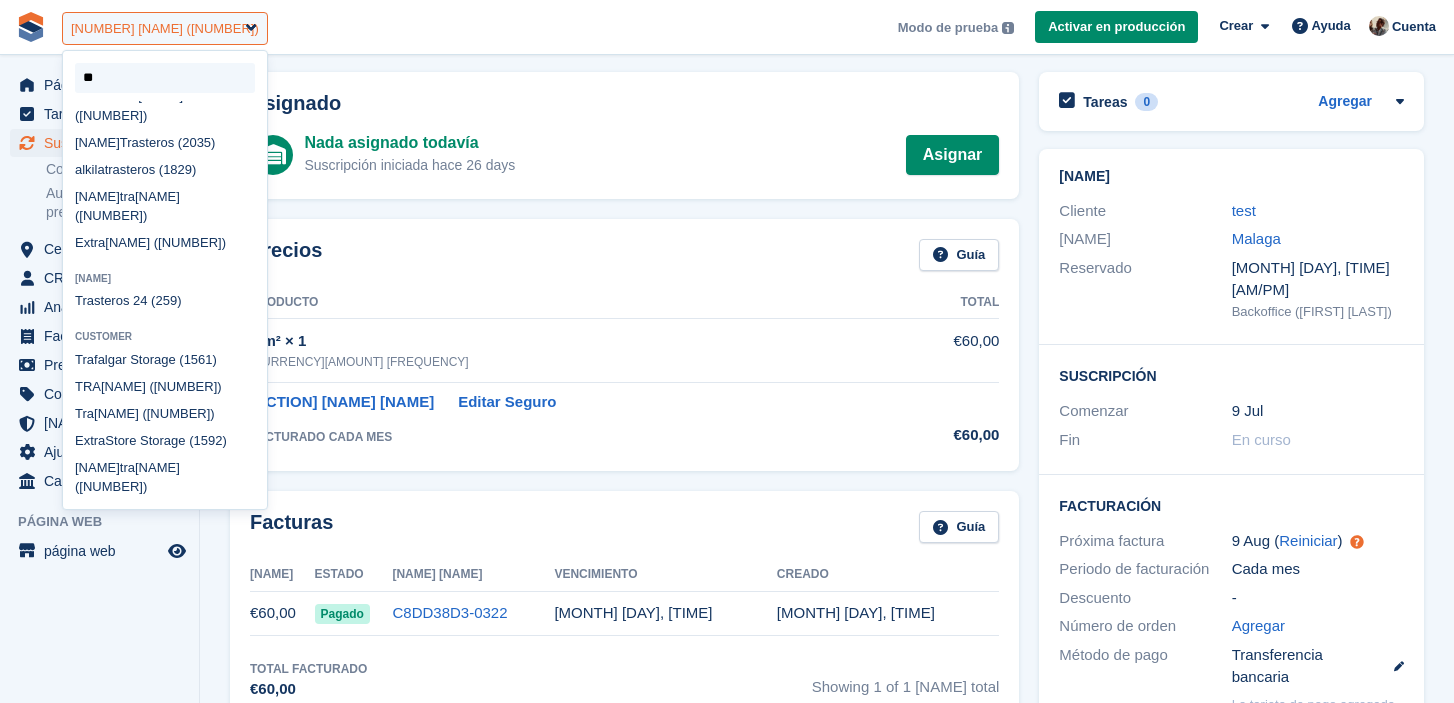 type on "*" 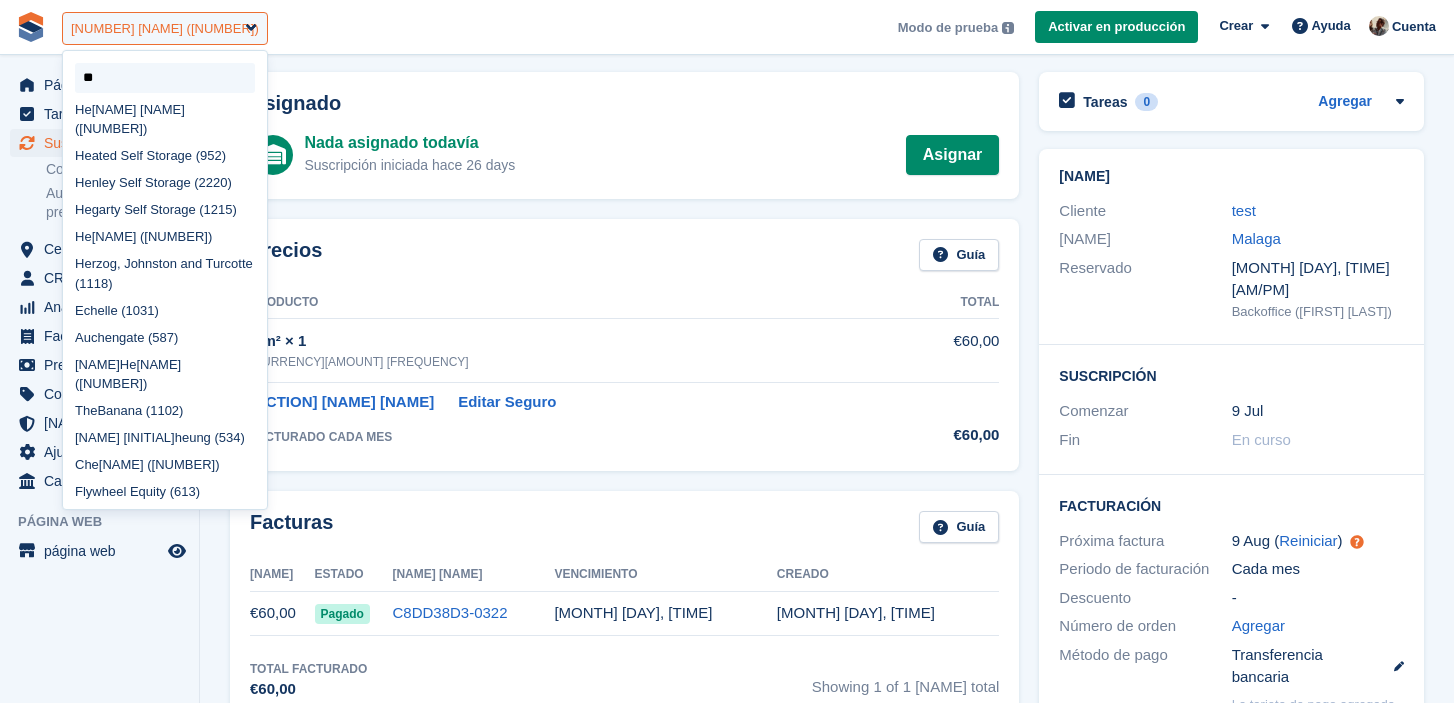 scroll, scrollTop: 16, scrollLeft: 0, axis: vertical 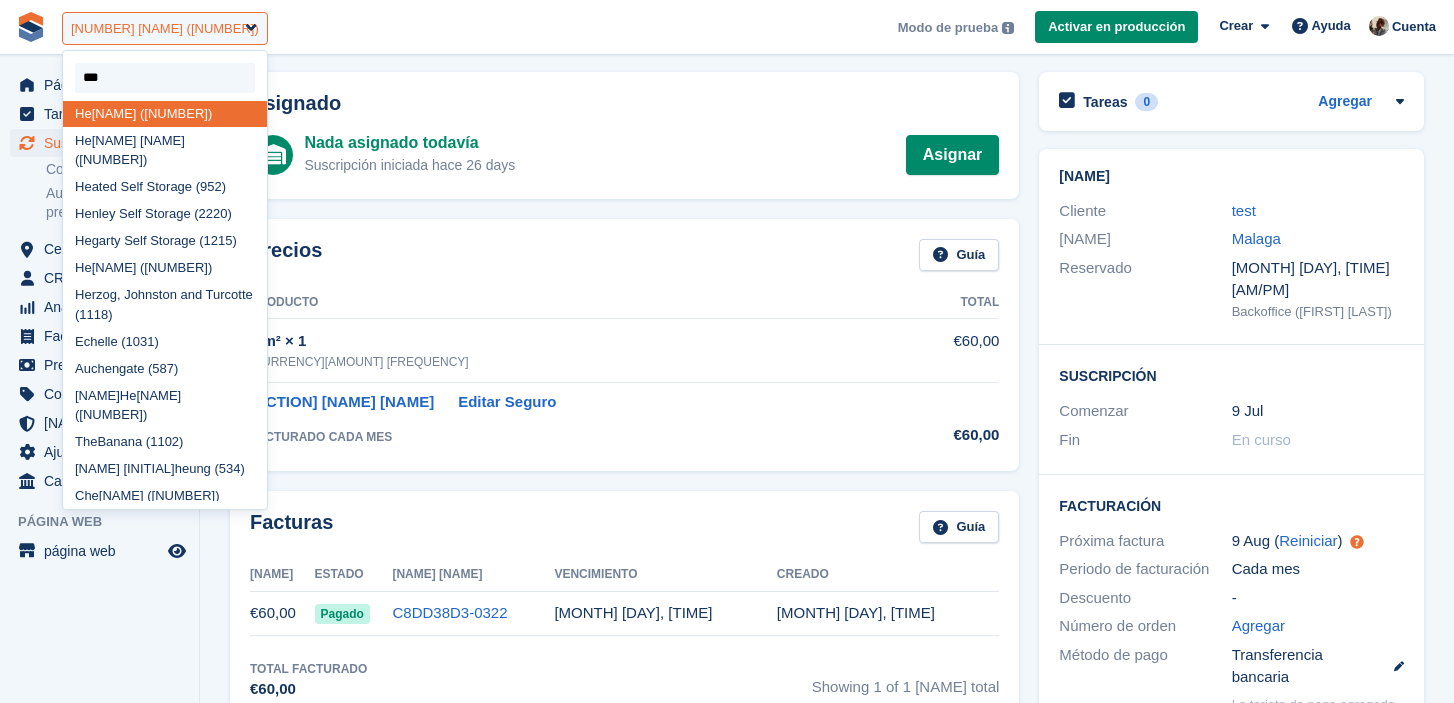 type on "****" 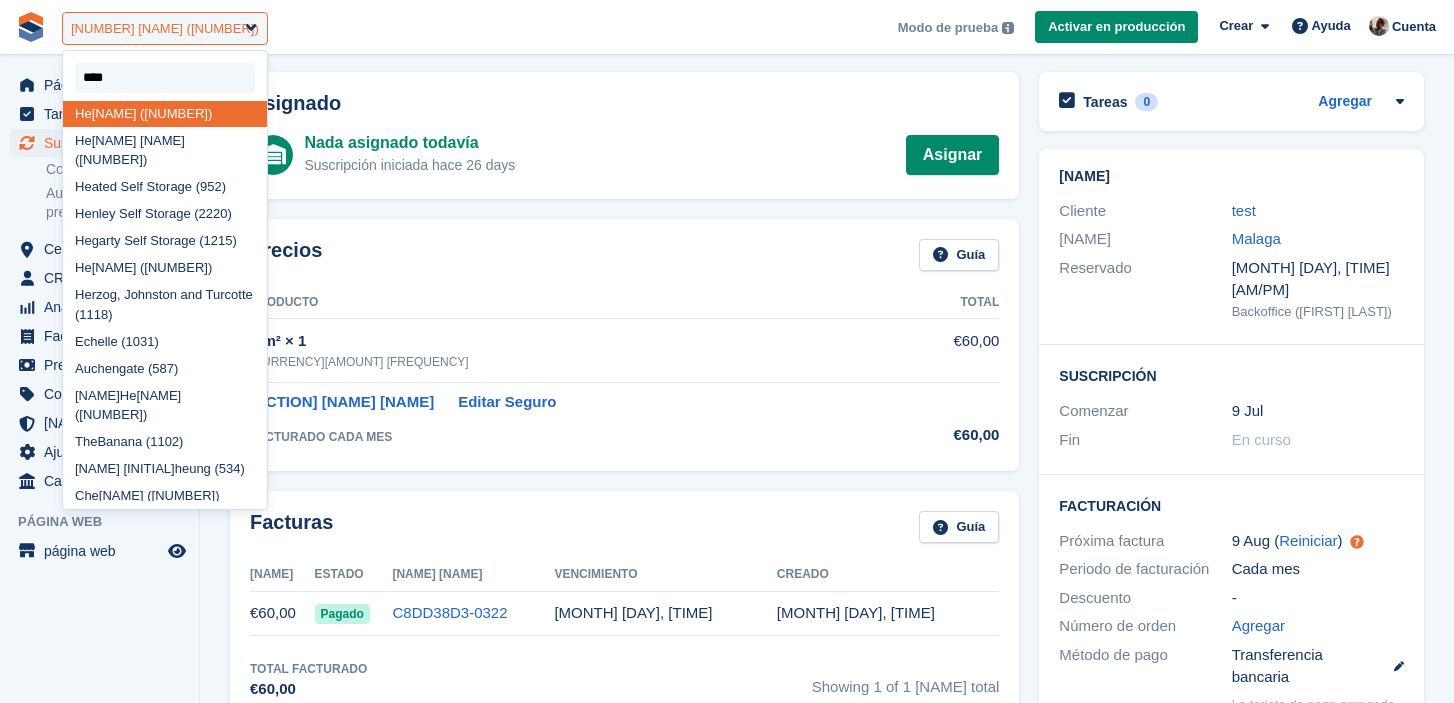 scroll, scrollTop: 0, scrollLeft: 0, axis: both 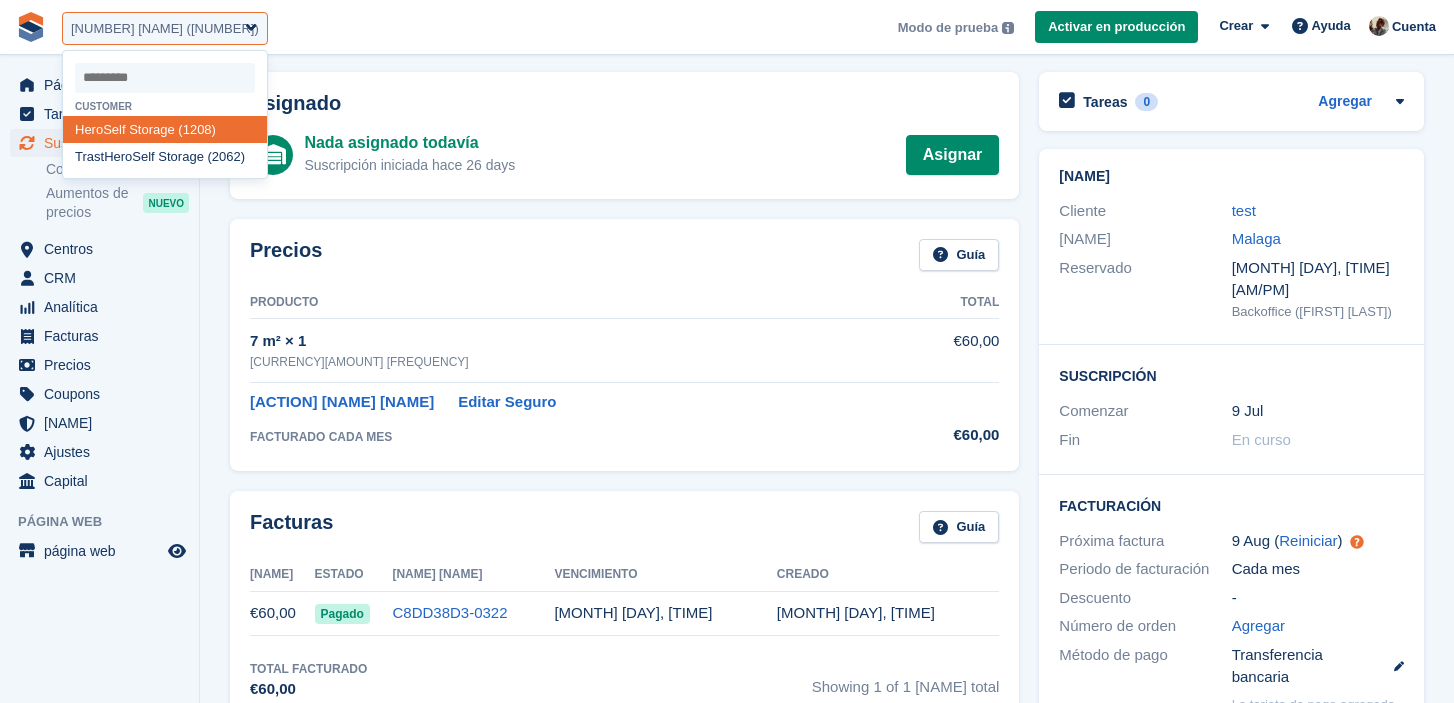 select on "****" 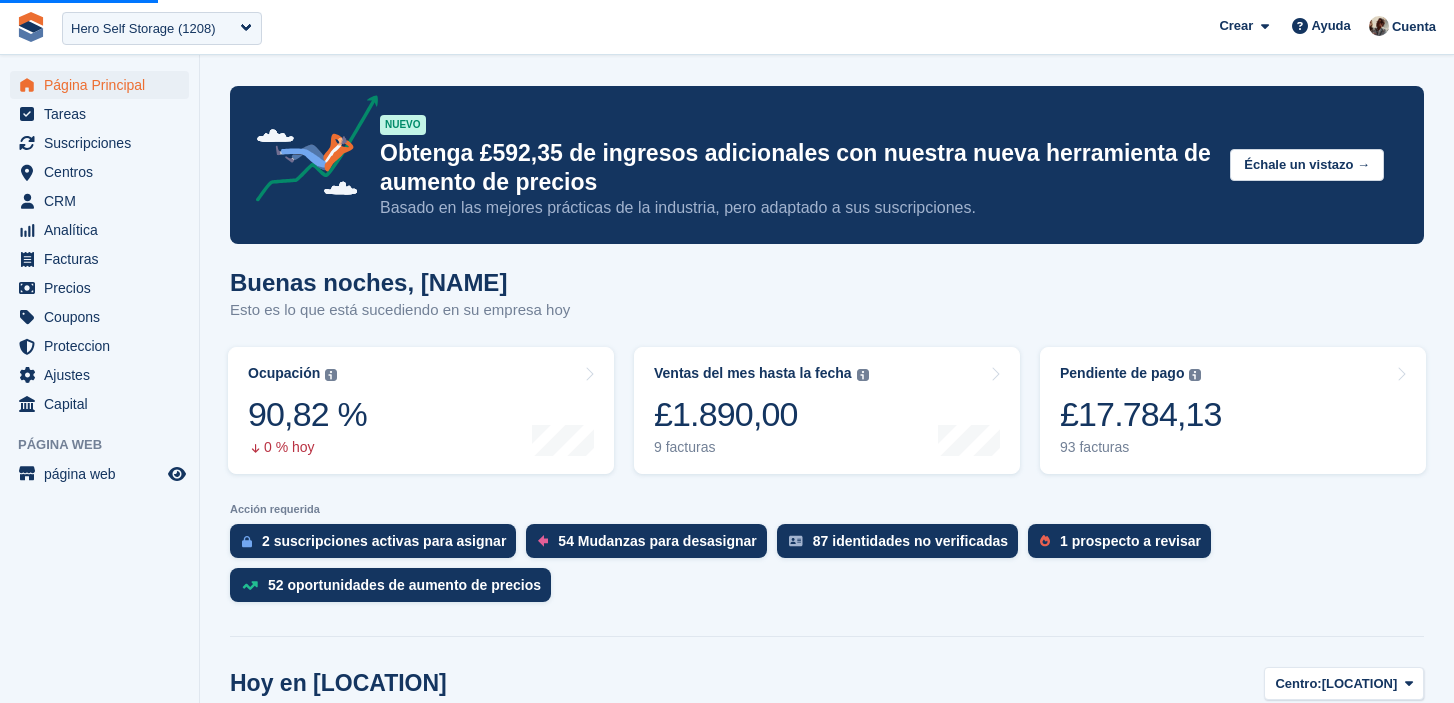 scroll, scrollTop: 0, scrollLeft: 0, axis: both 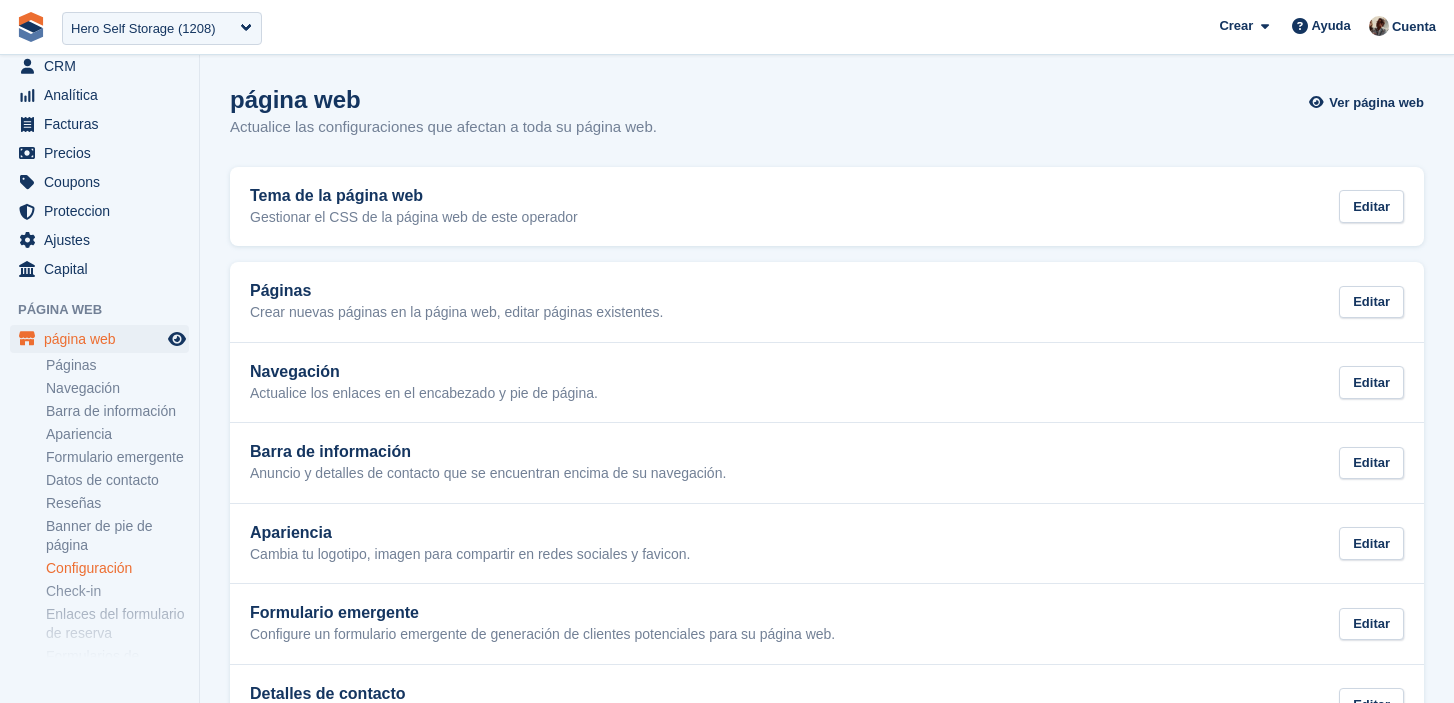 click on "Configuración" at bounding box center (117, 568) 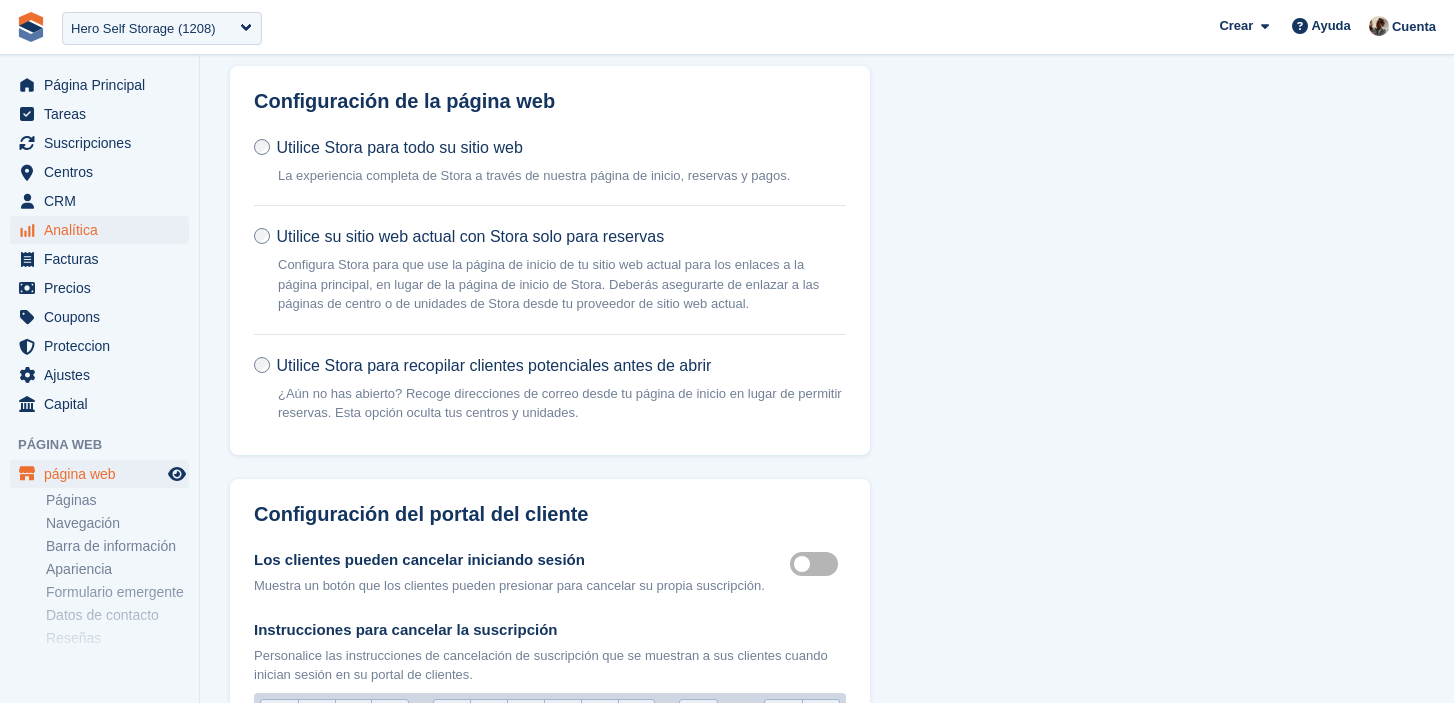 scroll, scrollTop: 0, scrollLeft: 0, axis: both 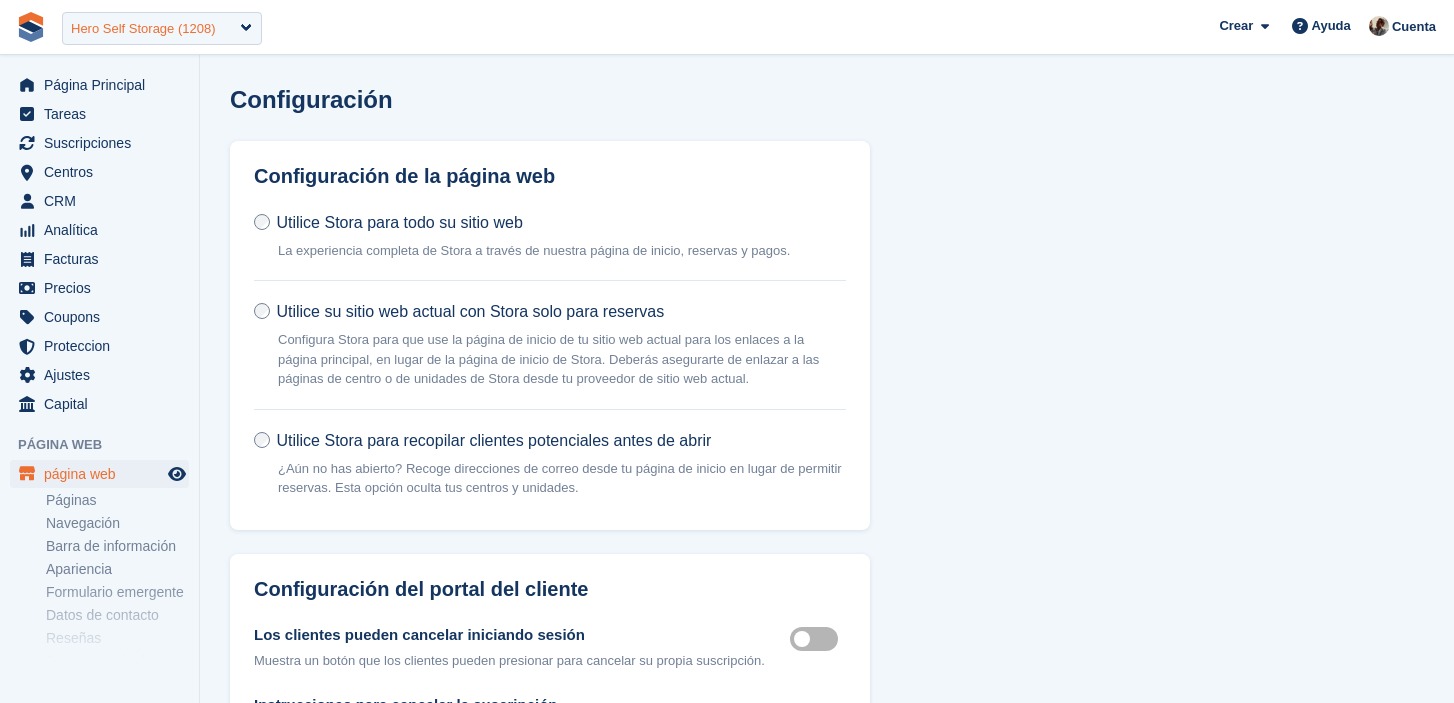 click on "Hero Self Storage (1208)" at bounding box center [143, 29] 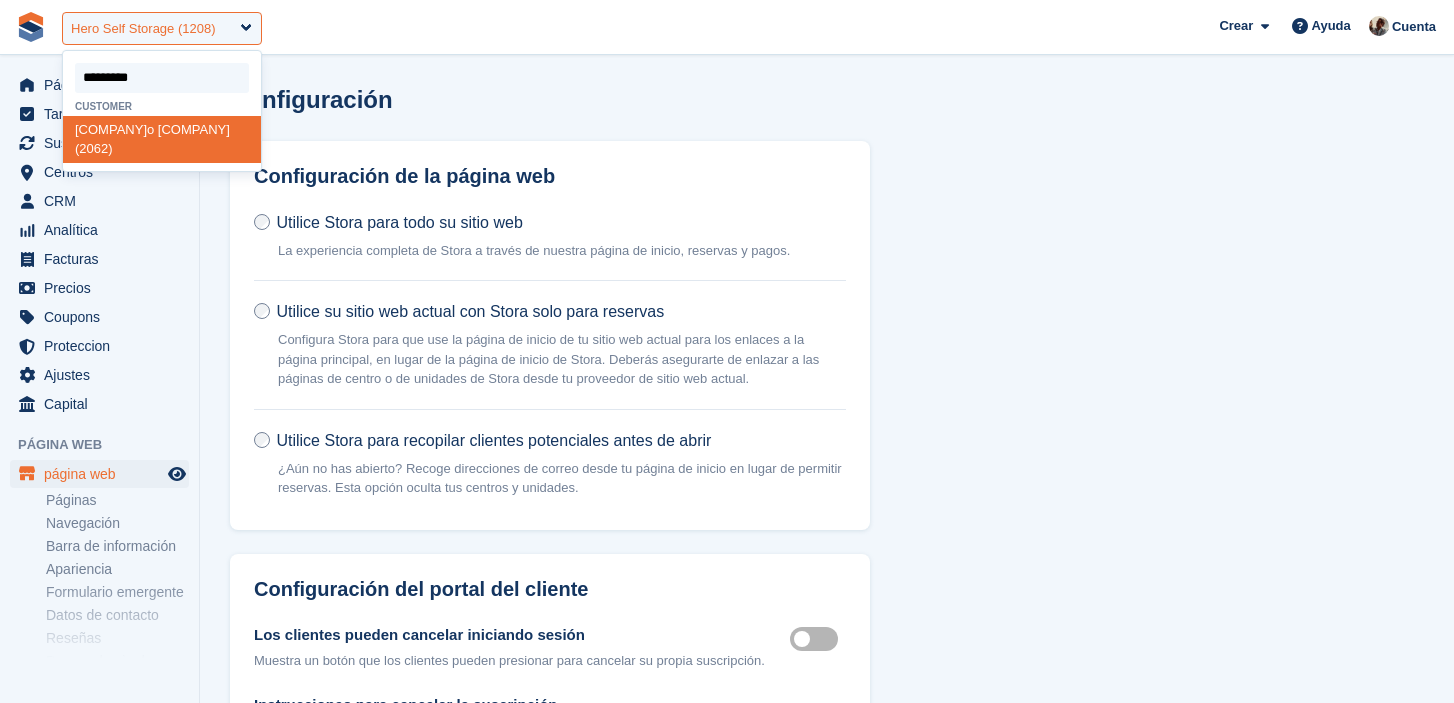 type on "********" 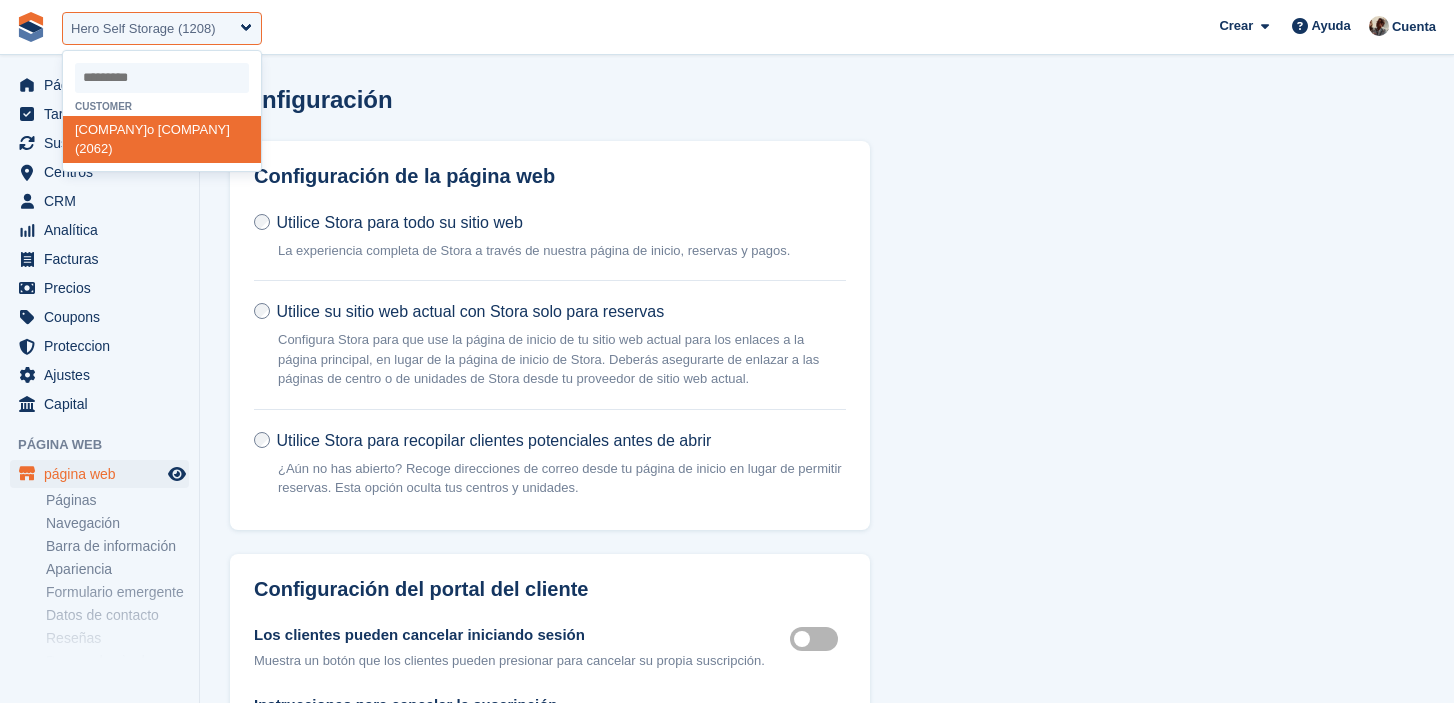 select on "****" 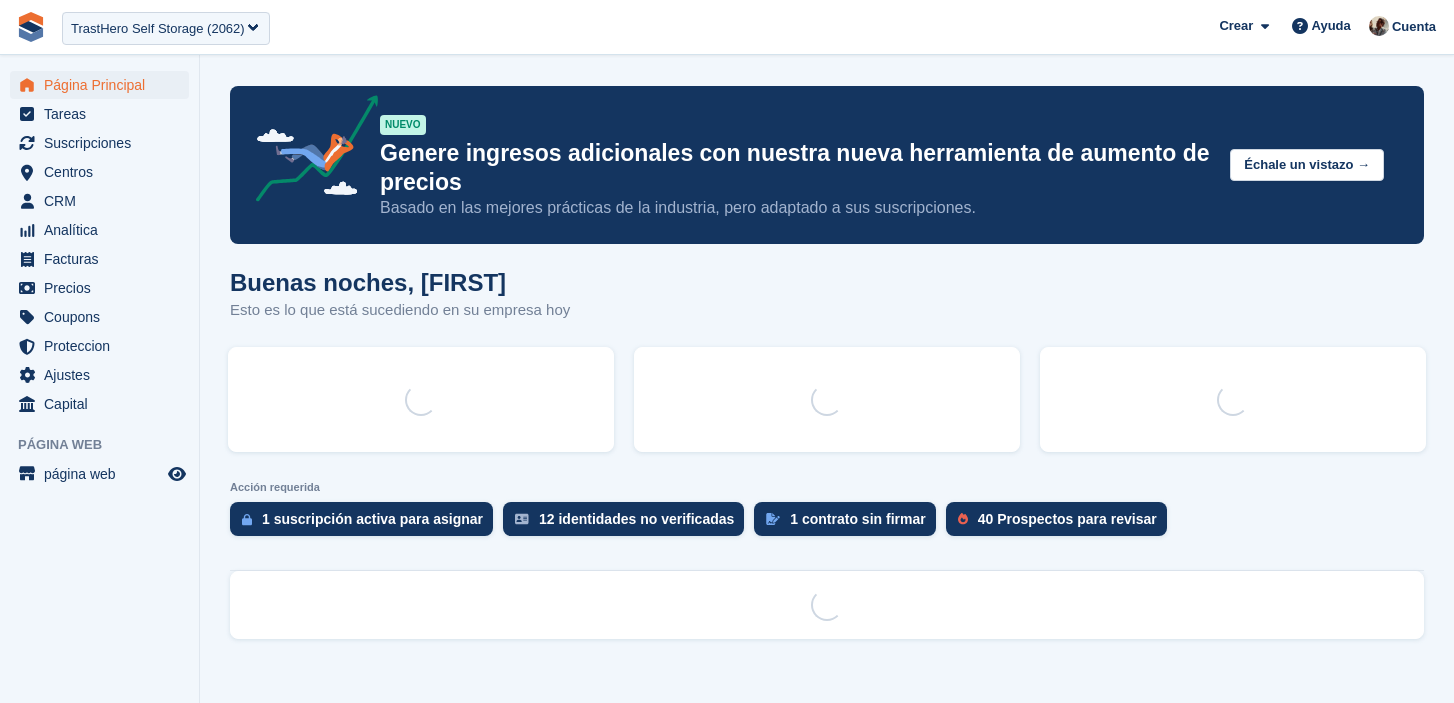 scroll, scrollTop: 0, scrollLeft: 0, axis: both 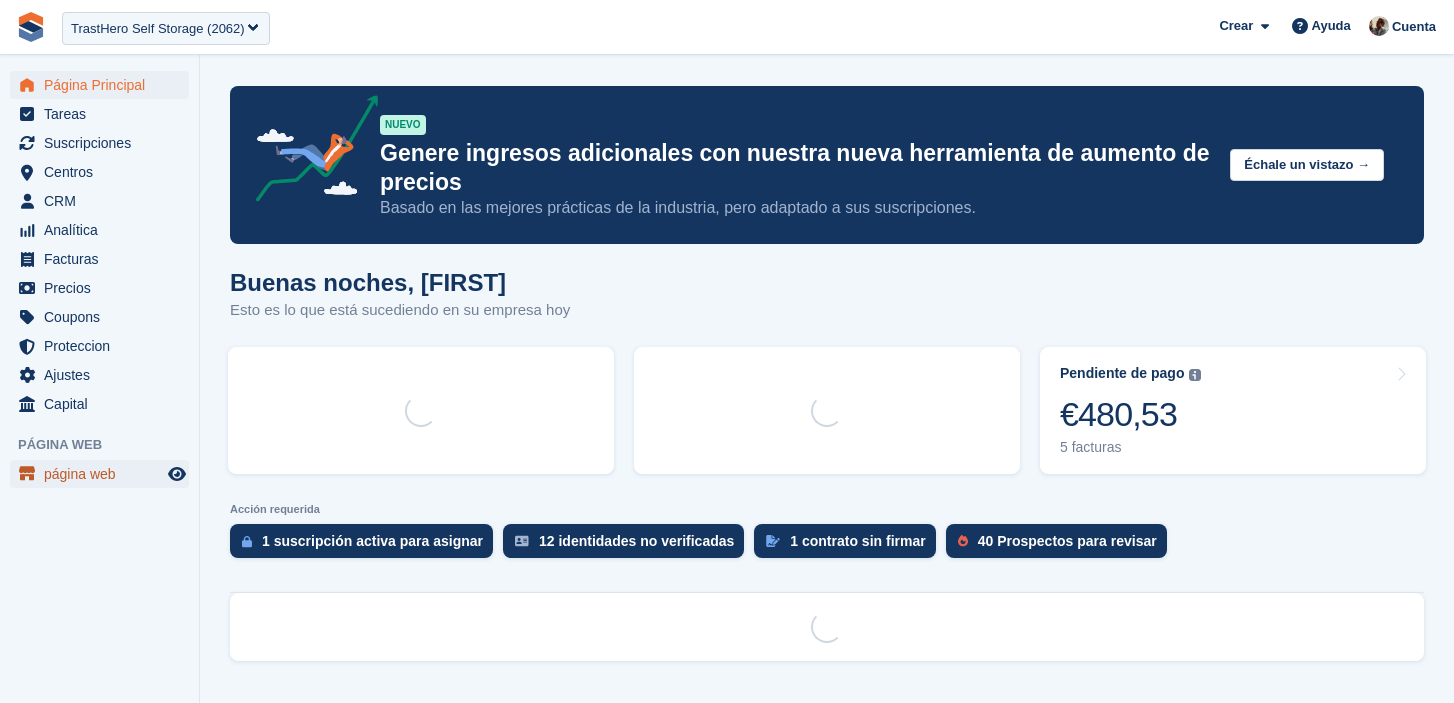 click on "página web" at bounding box center (104, 474) 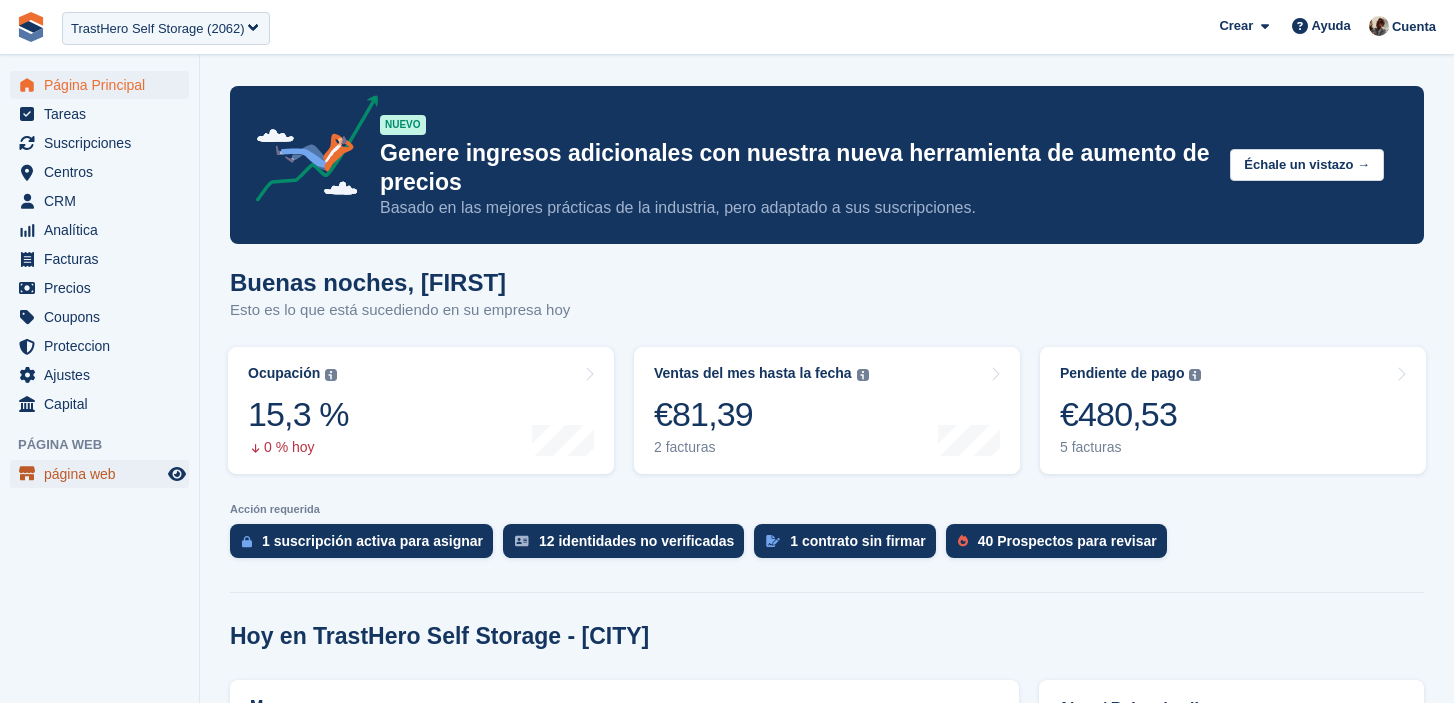 click on "página web" at bounding box center [104, 474] 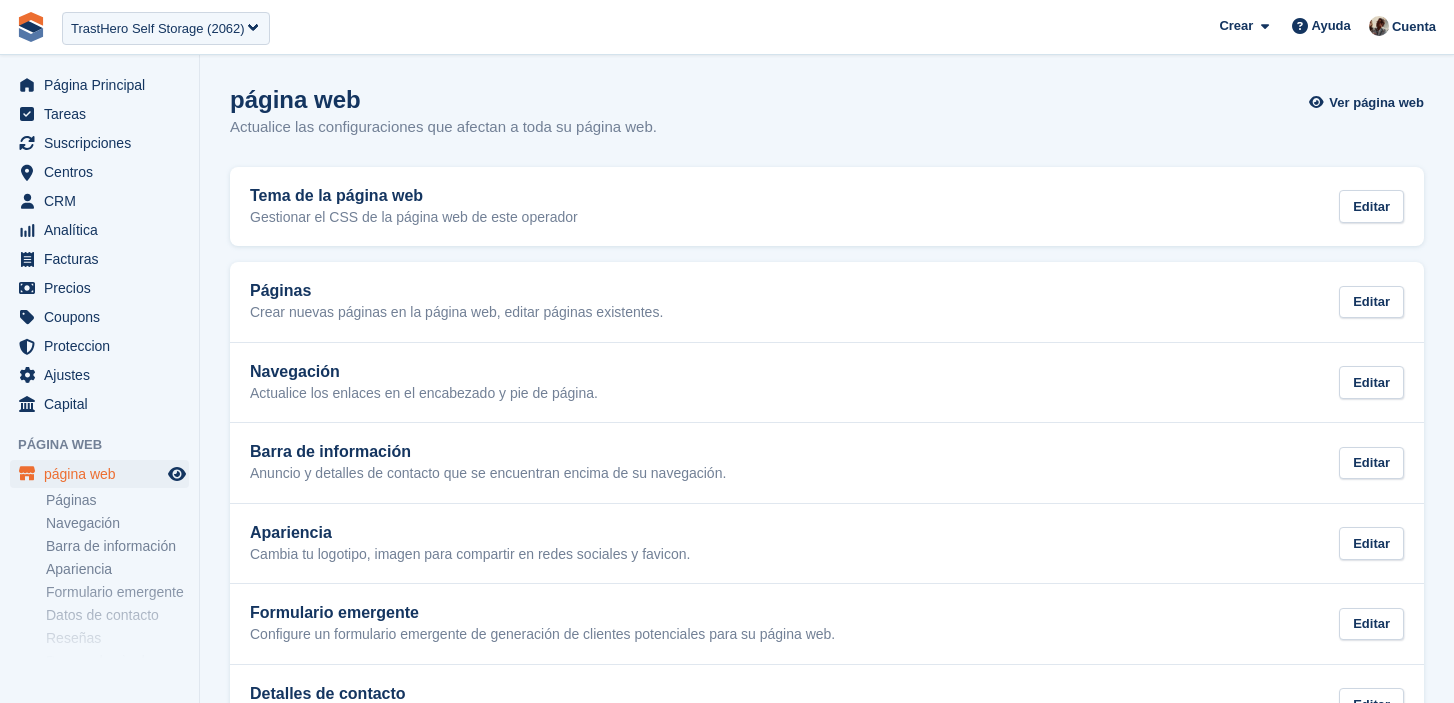 scroll, scrollTop: 0, scrollLeft: 0, axis: both 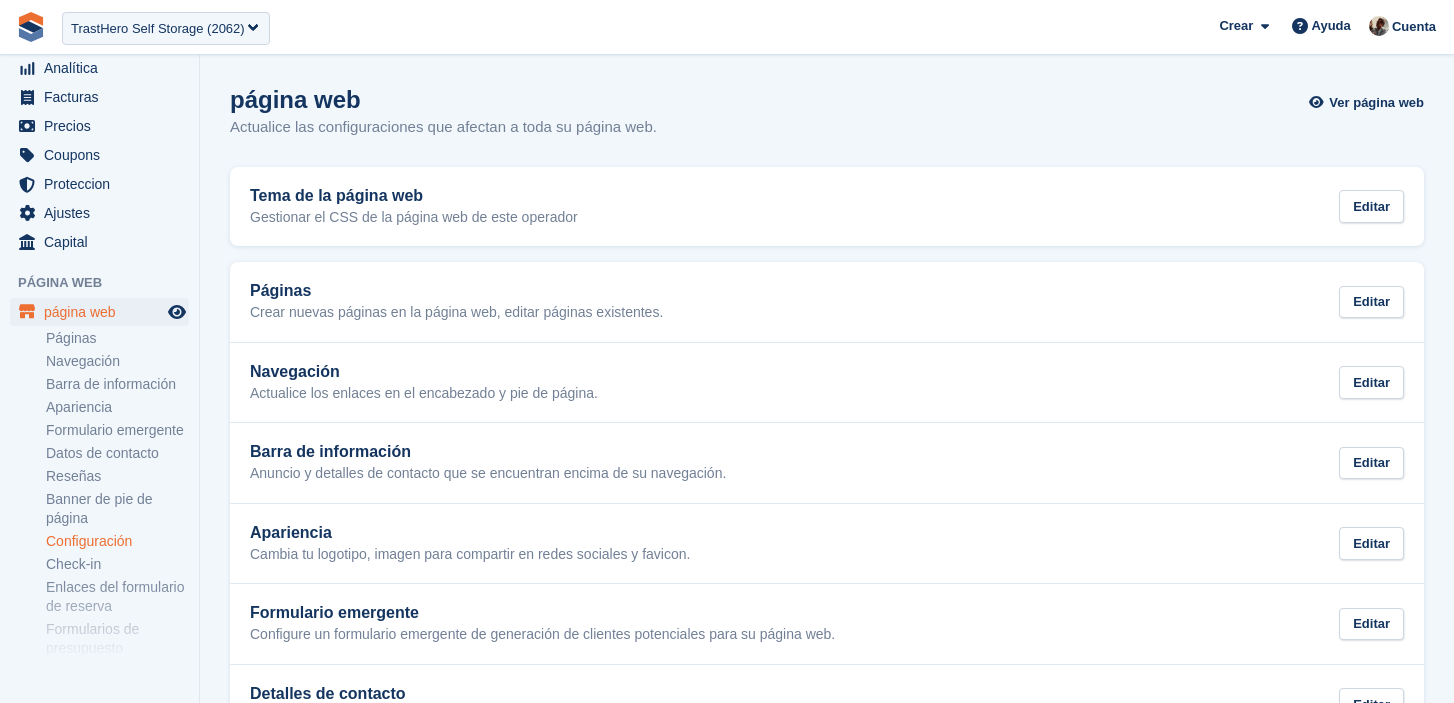 click on "Configuración" at bounding box center (117, 541) 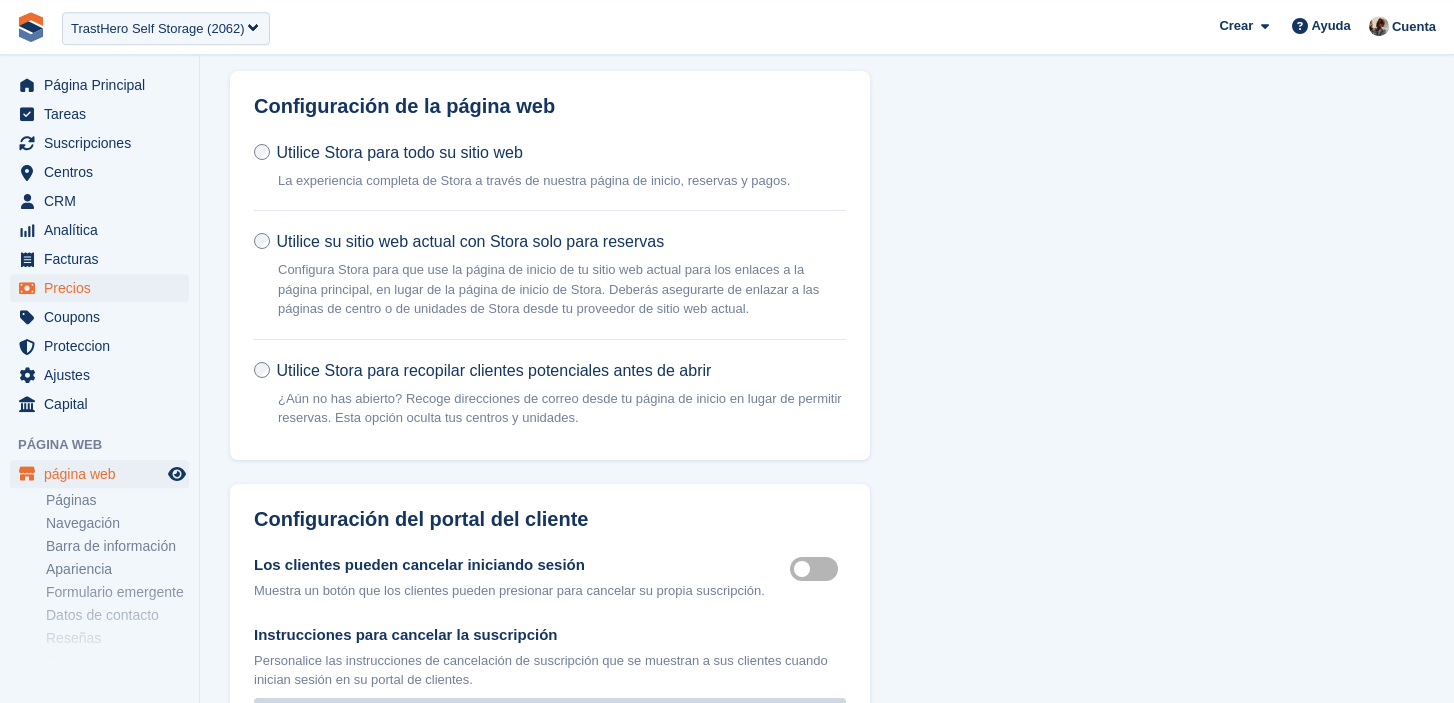 scroll, scrollTop: 0, scrollLeft: 0, axis: both 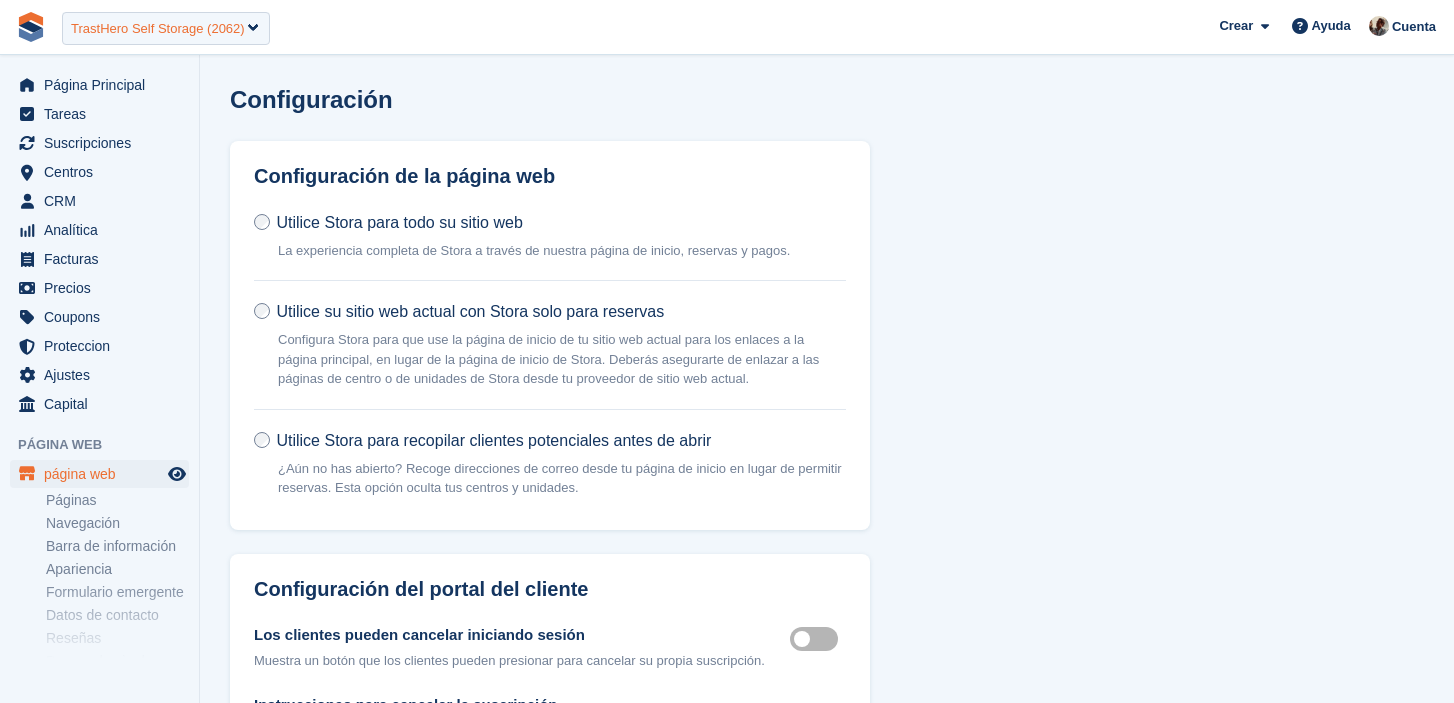 click on "TrastHero Self Storage (2062)" at bounding box center [166, 28] 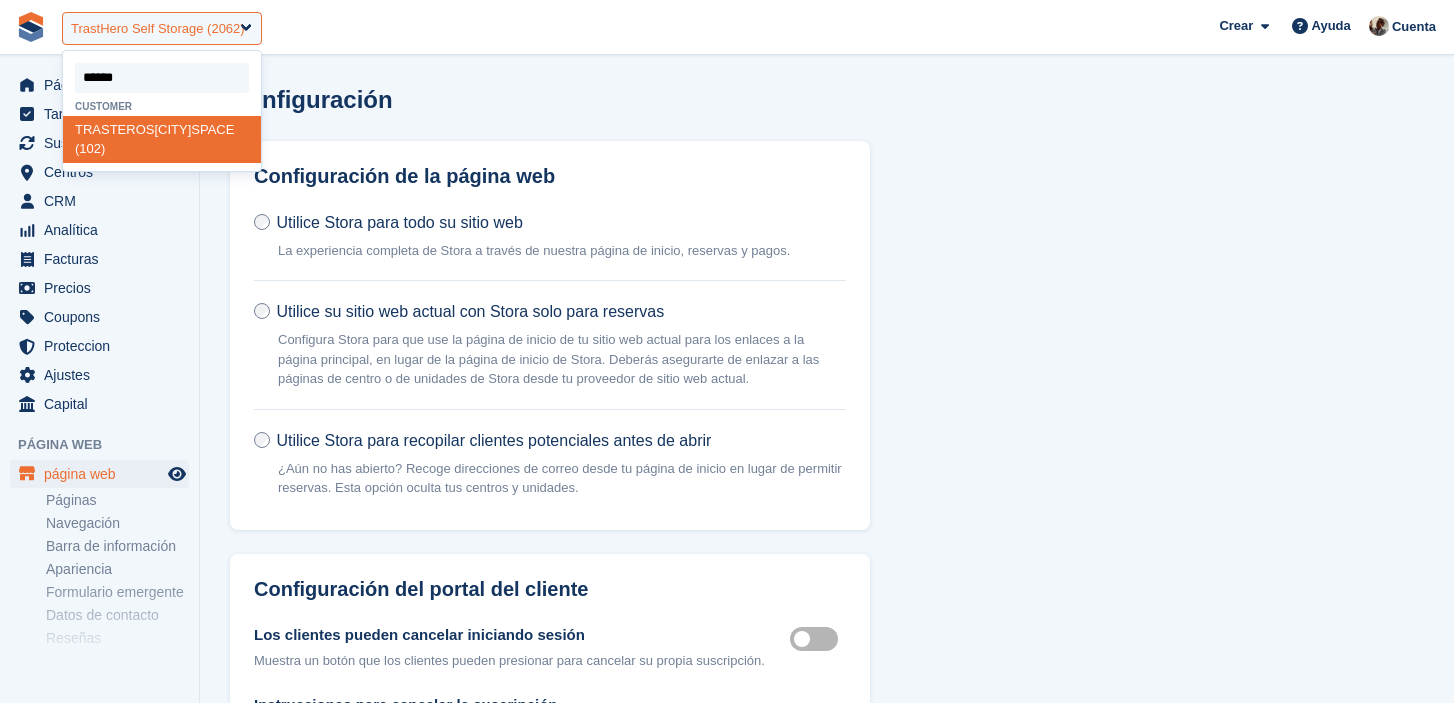 type on "*******" 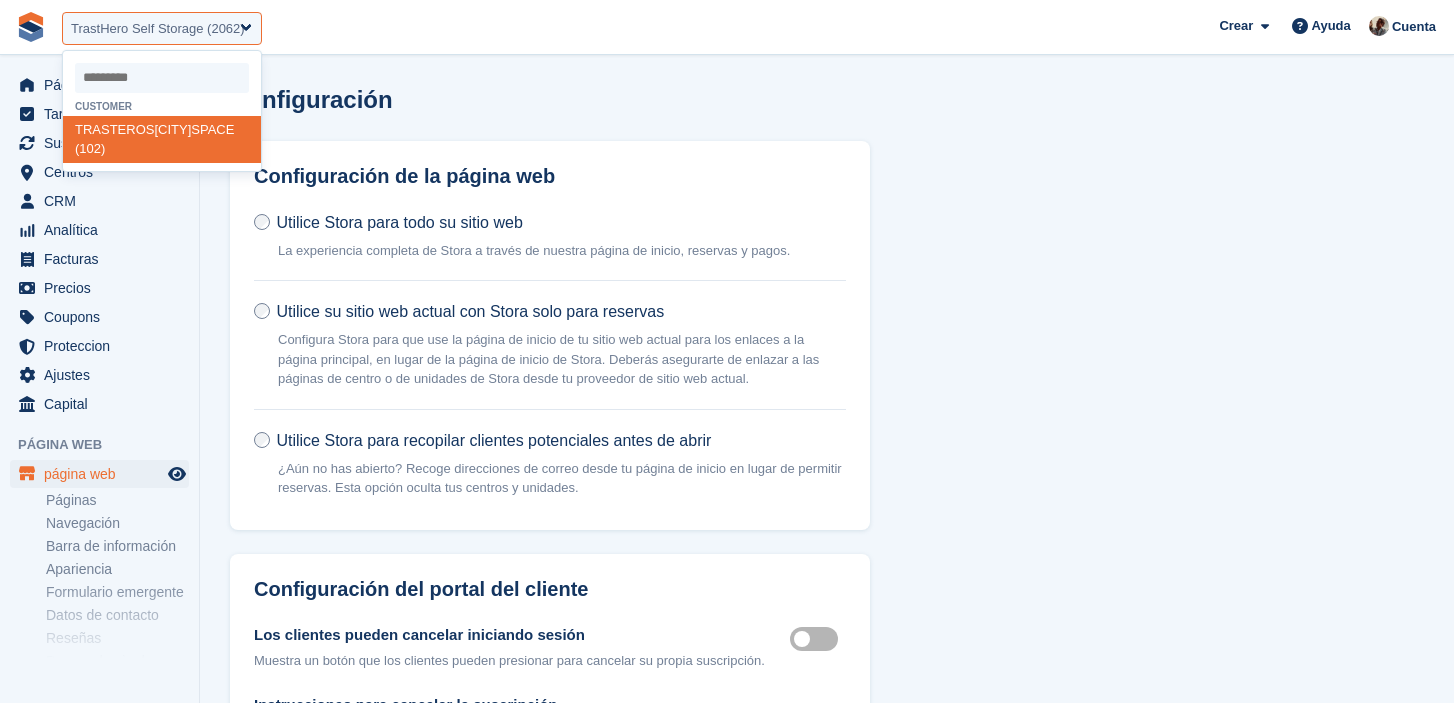 select on "***" 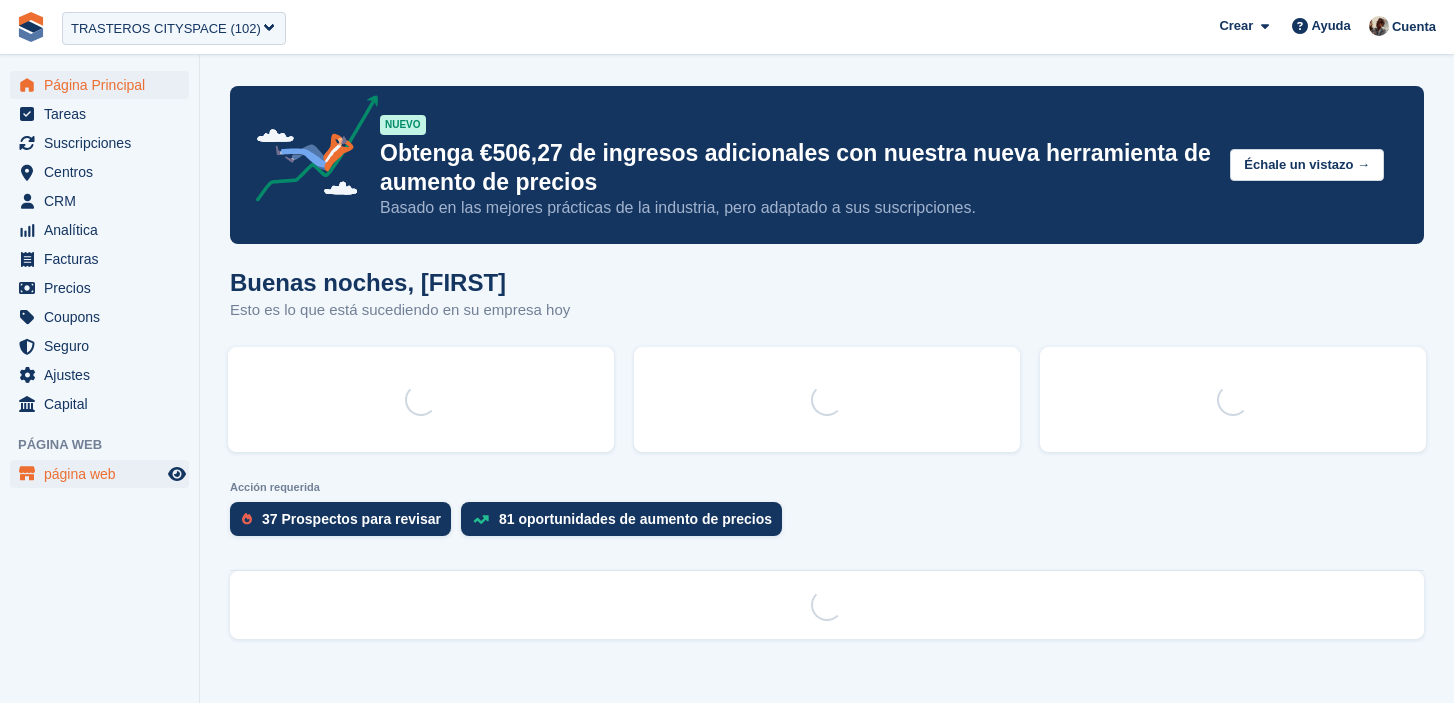 scroll, scrollTop: 0, scrollLeft: 0, axis: both 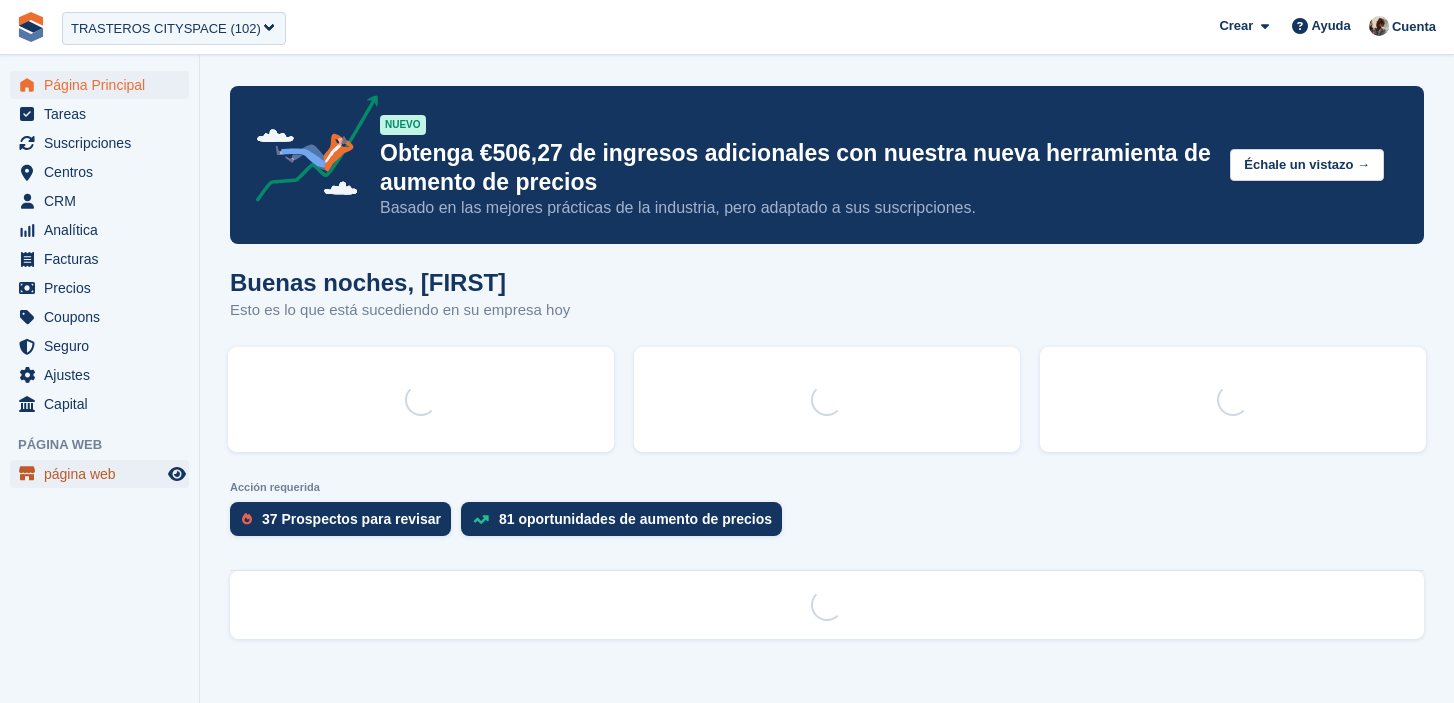 click on "página web" at bounding box center [104, 474] 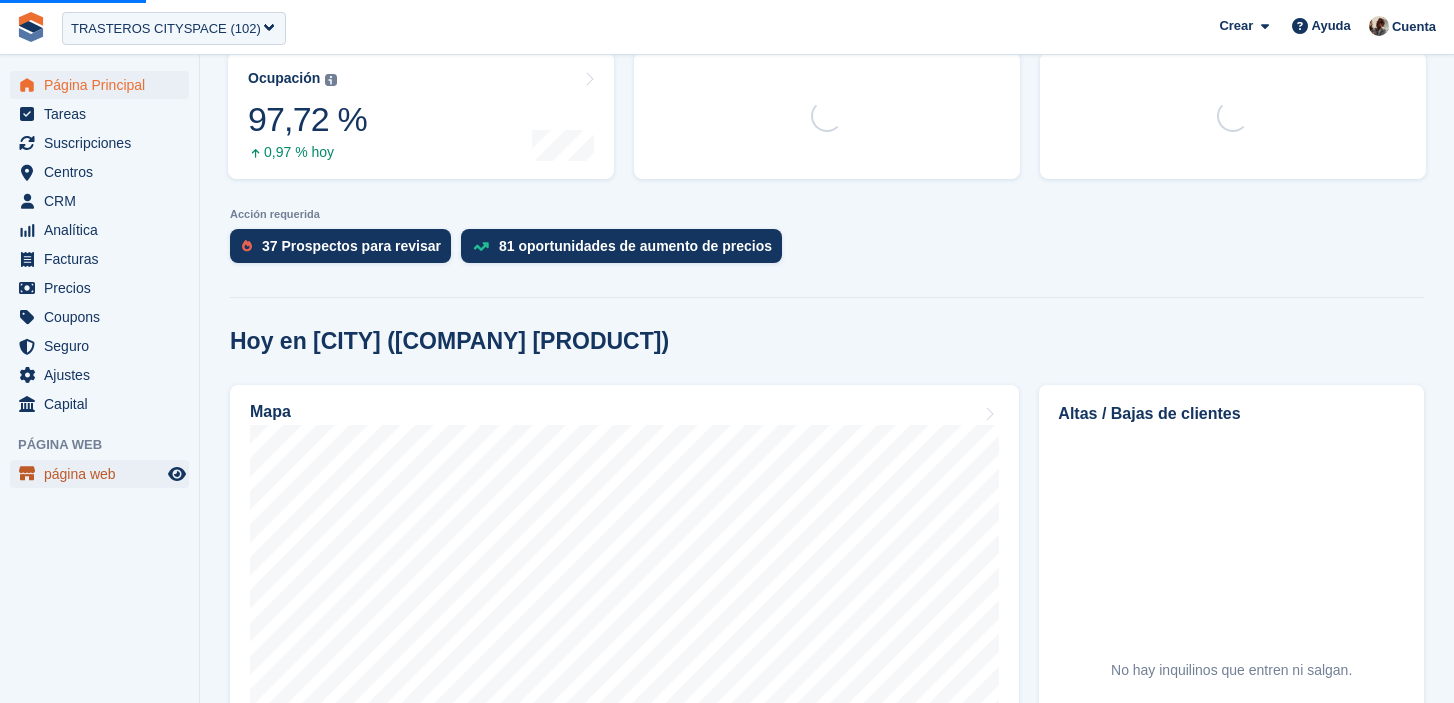 scroll, scrollTop: 302, scrollLeft: 0, axis: vertical 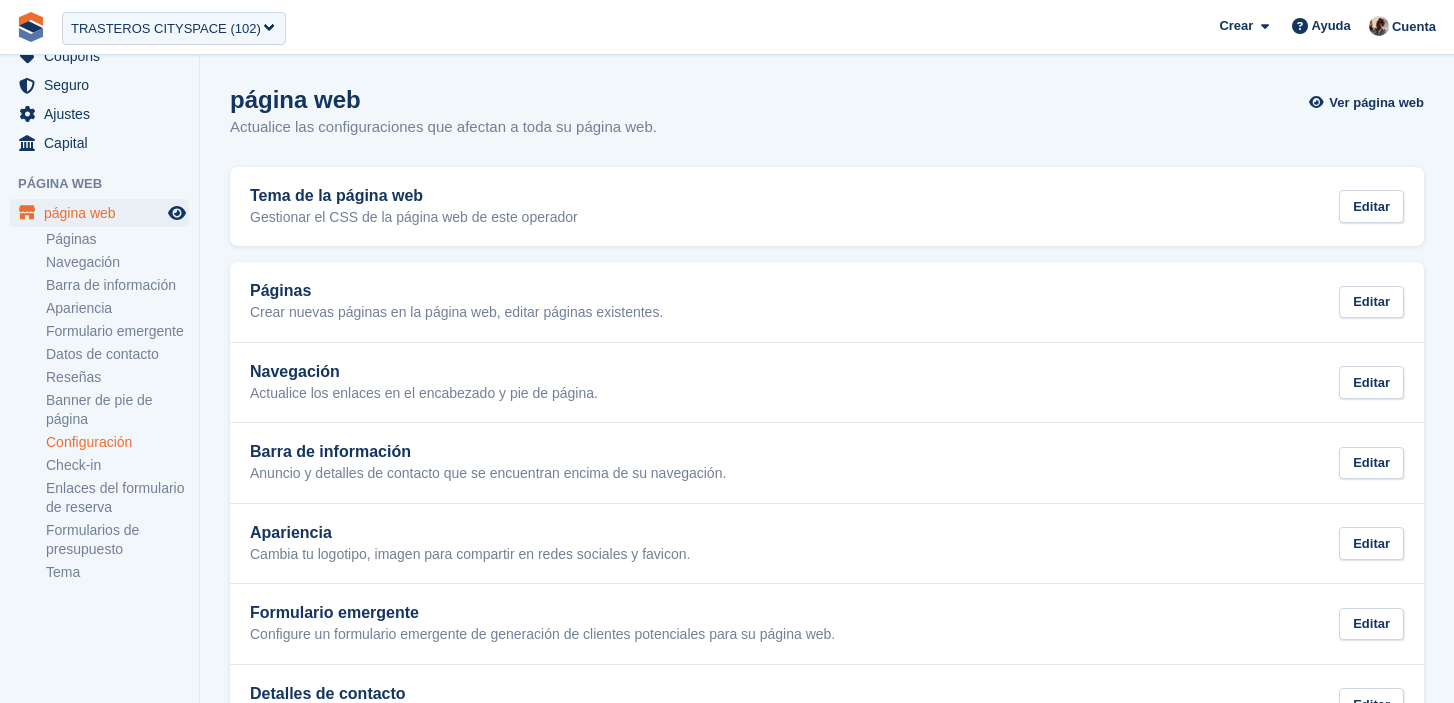 click on "Configuración" at bounding box center (117, 442) 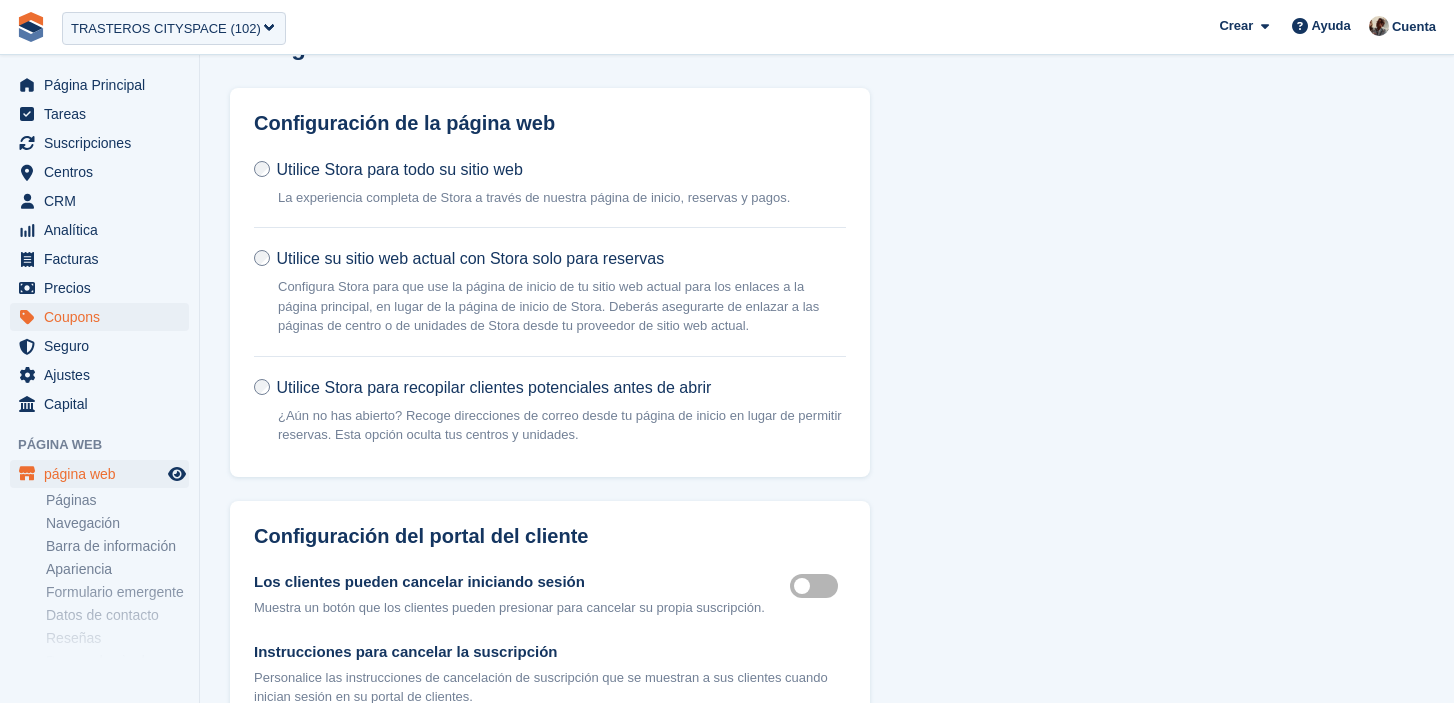 scroll, scrollTop: 0, scrollLeft: 0, axis: both 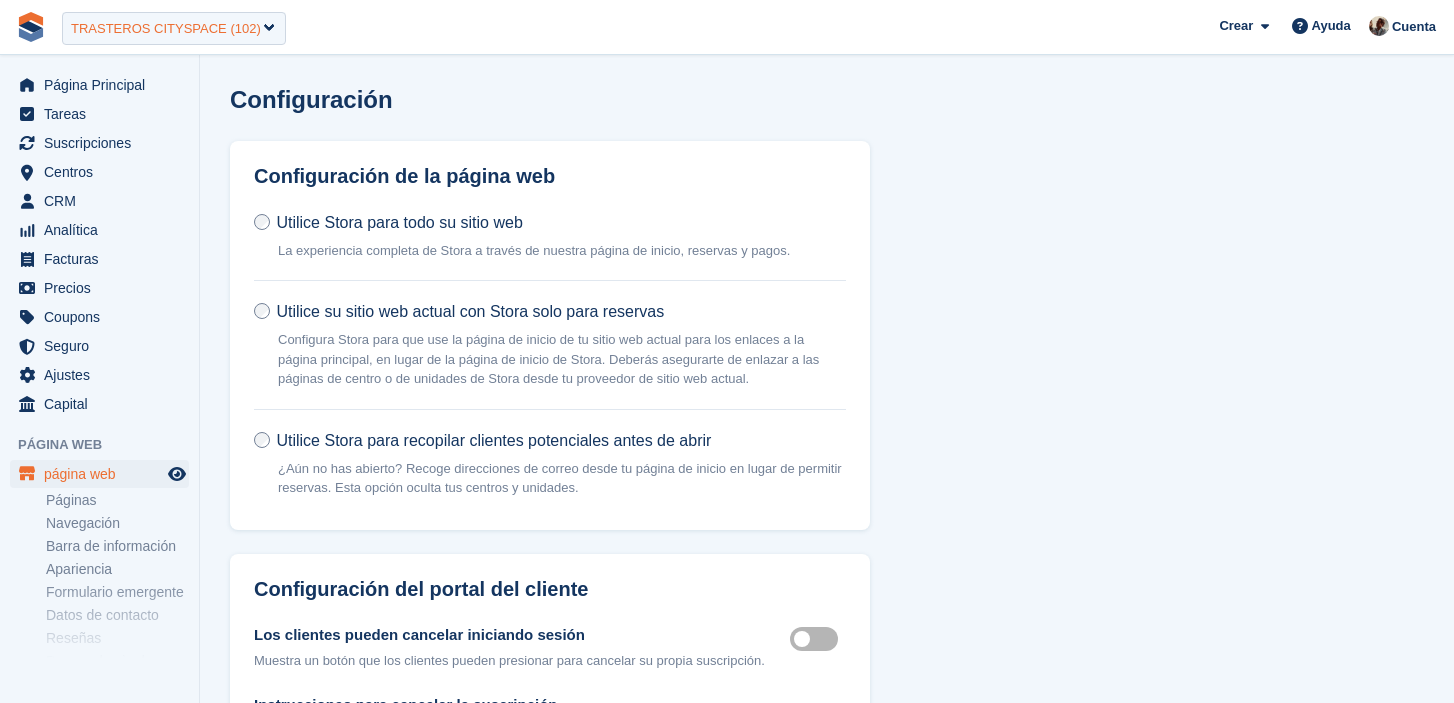 click on "TRASTEROS CITYSPACE (102)" at bounding box center (166, 29) 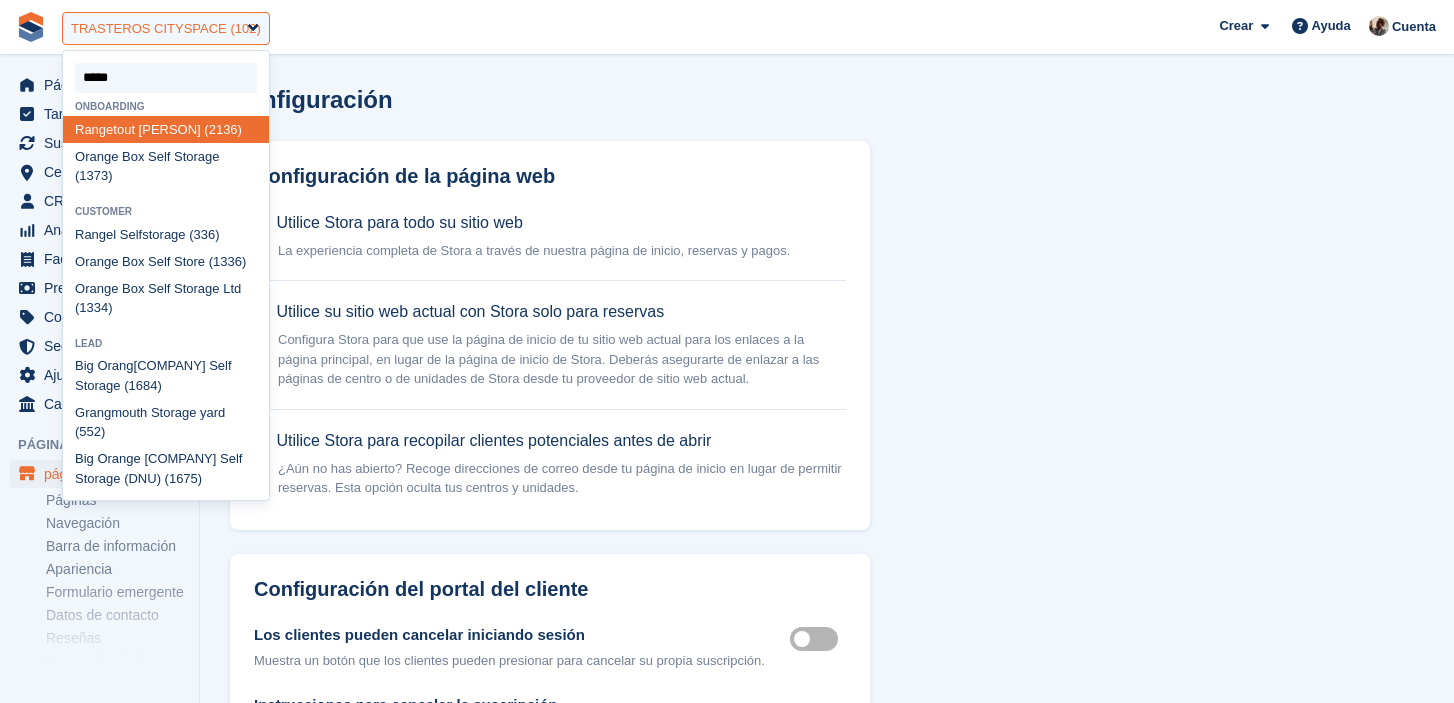type on "******" 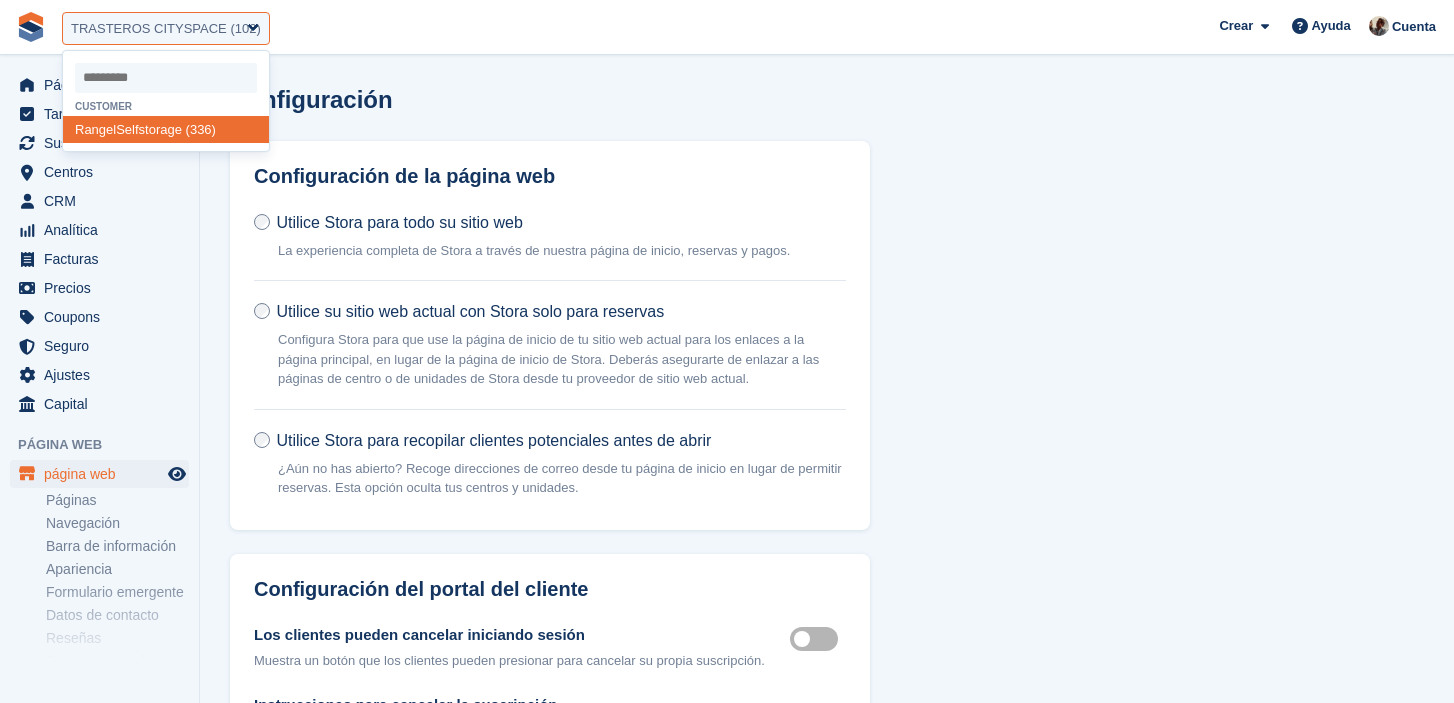 select on "***" 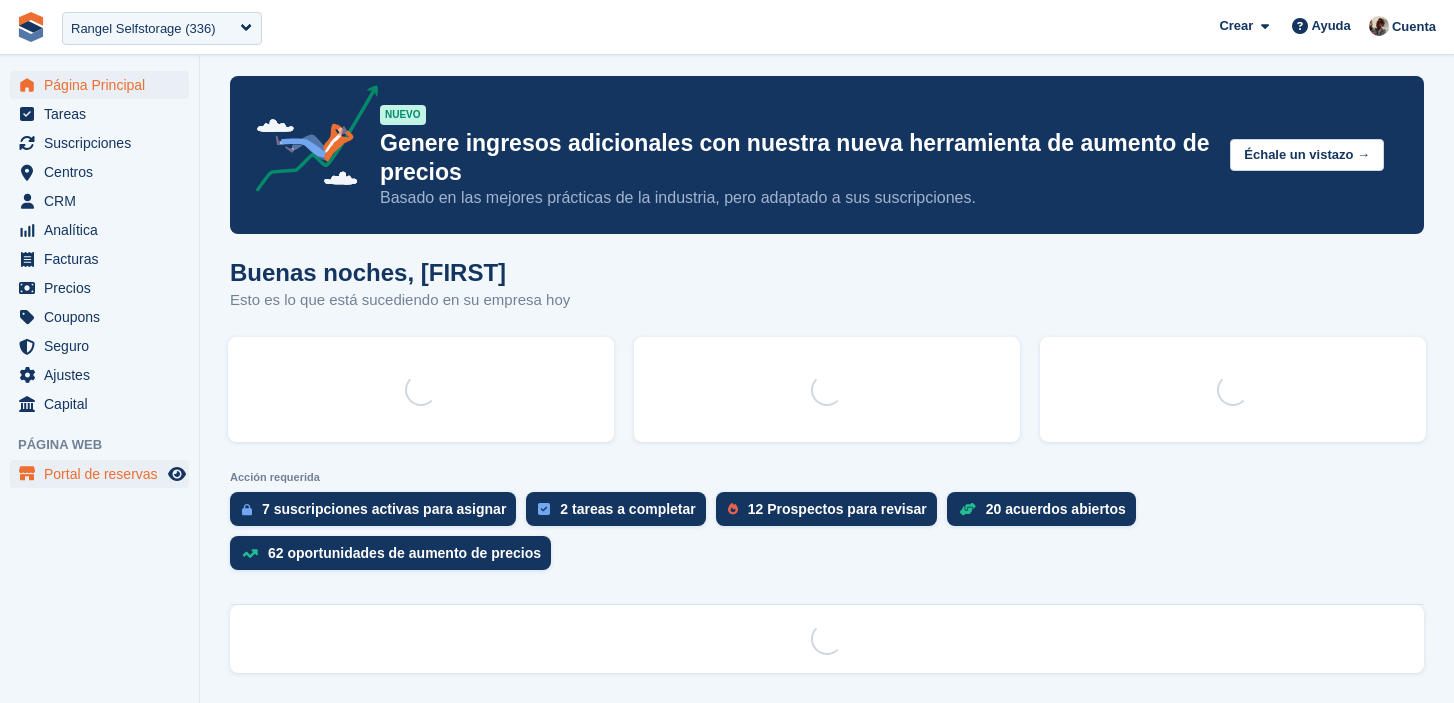 scroll, scrollTop: 11, scrollLeft: 0, axis: vertical 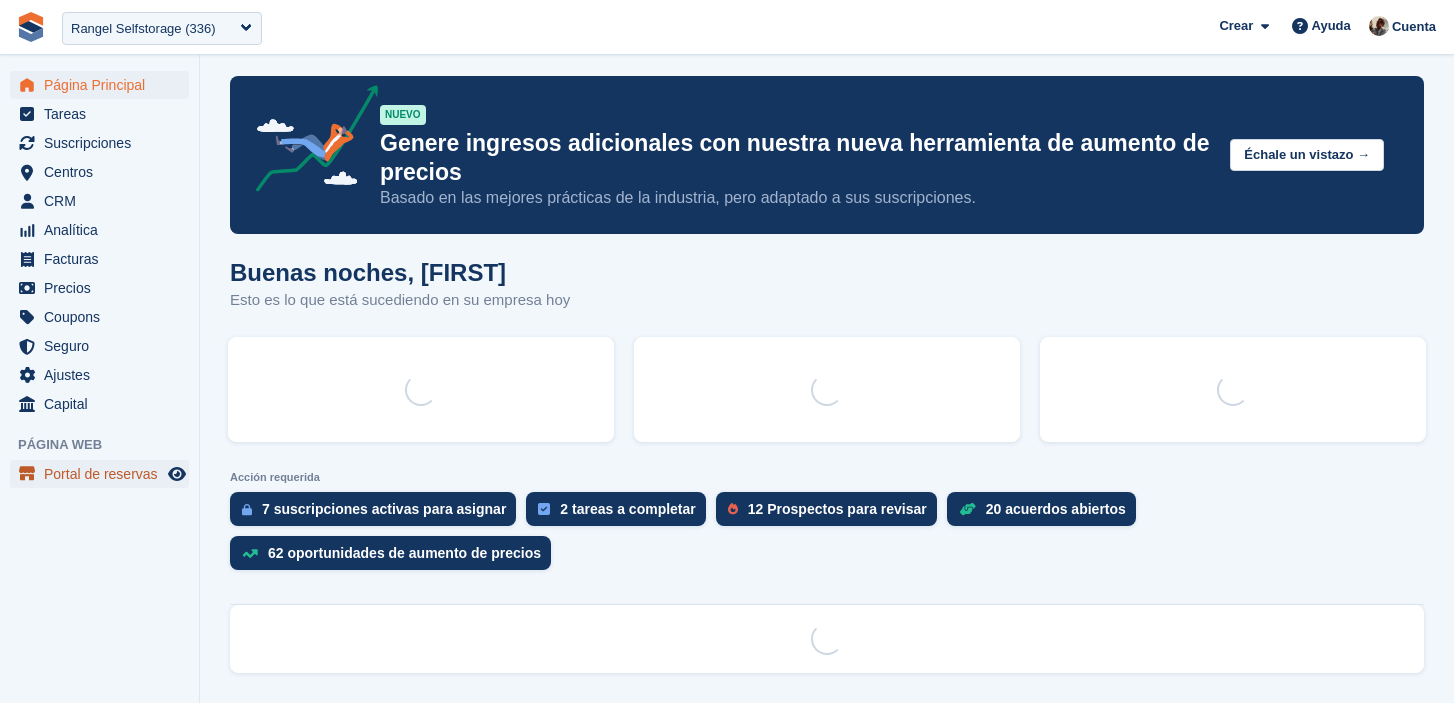 click on "Portal de reservas" at bounding box center [104, 474] 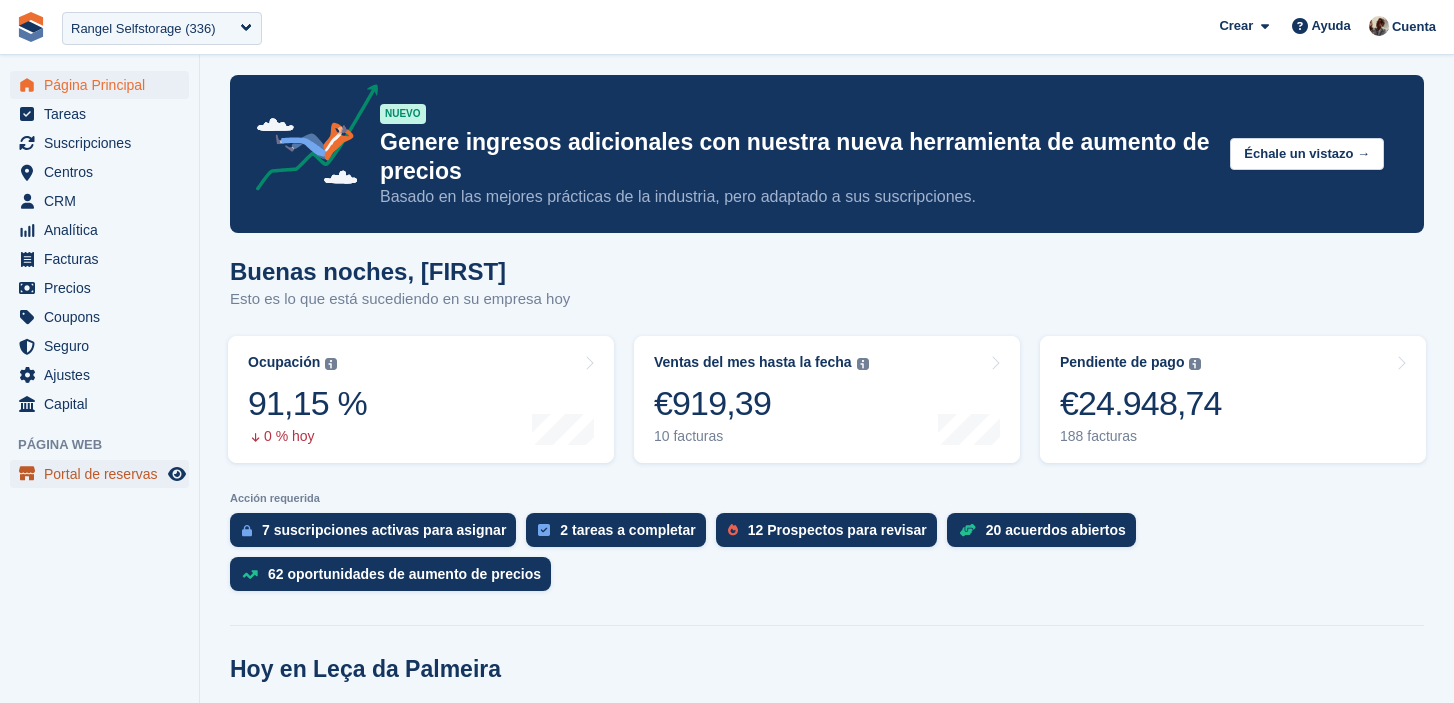 click on "Portal de reservas" at bounding box center [104, 474] 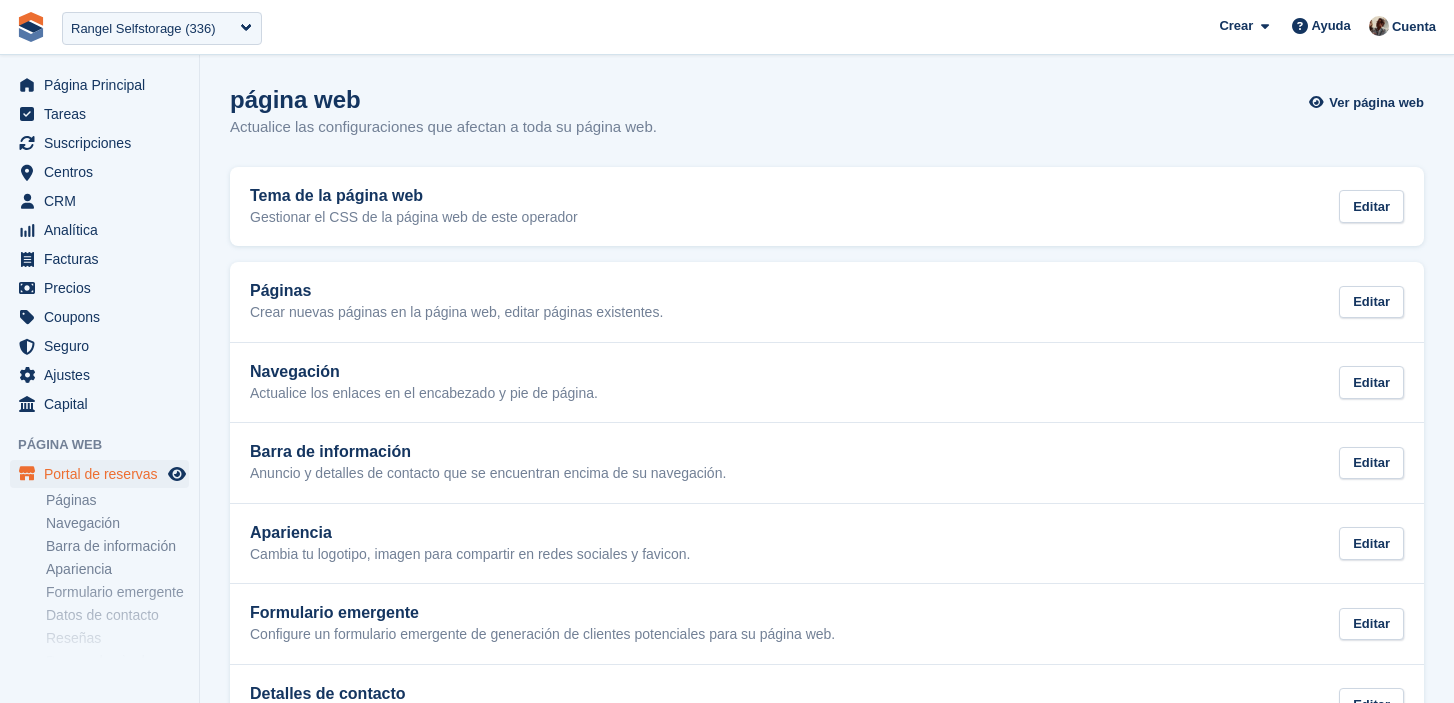 scroll, scrollTop: 0, scrollLeft: 0, axis: both 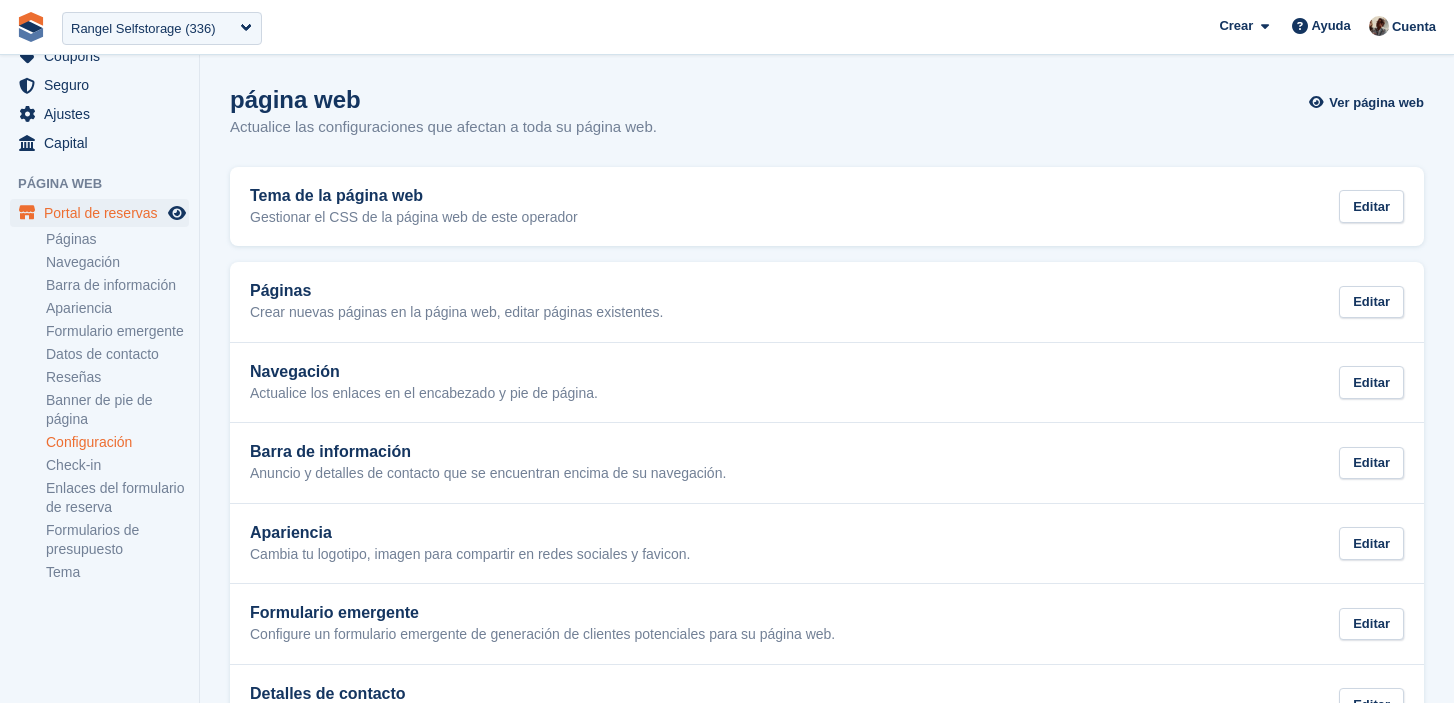 click on "Configuración" at bounding box center (117, 442) 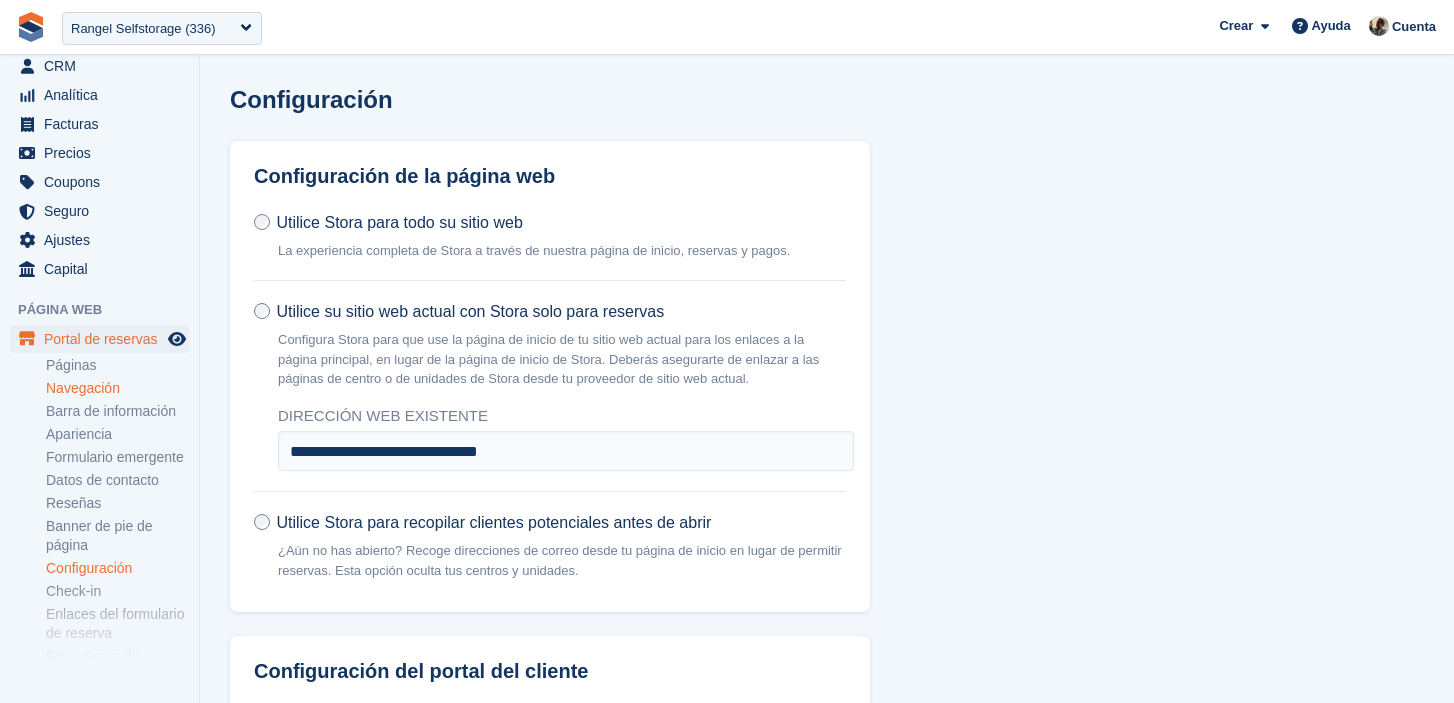scroll, scrollTop: 280, scrollLeft: 0, axis: vertical 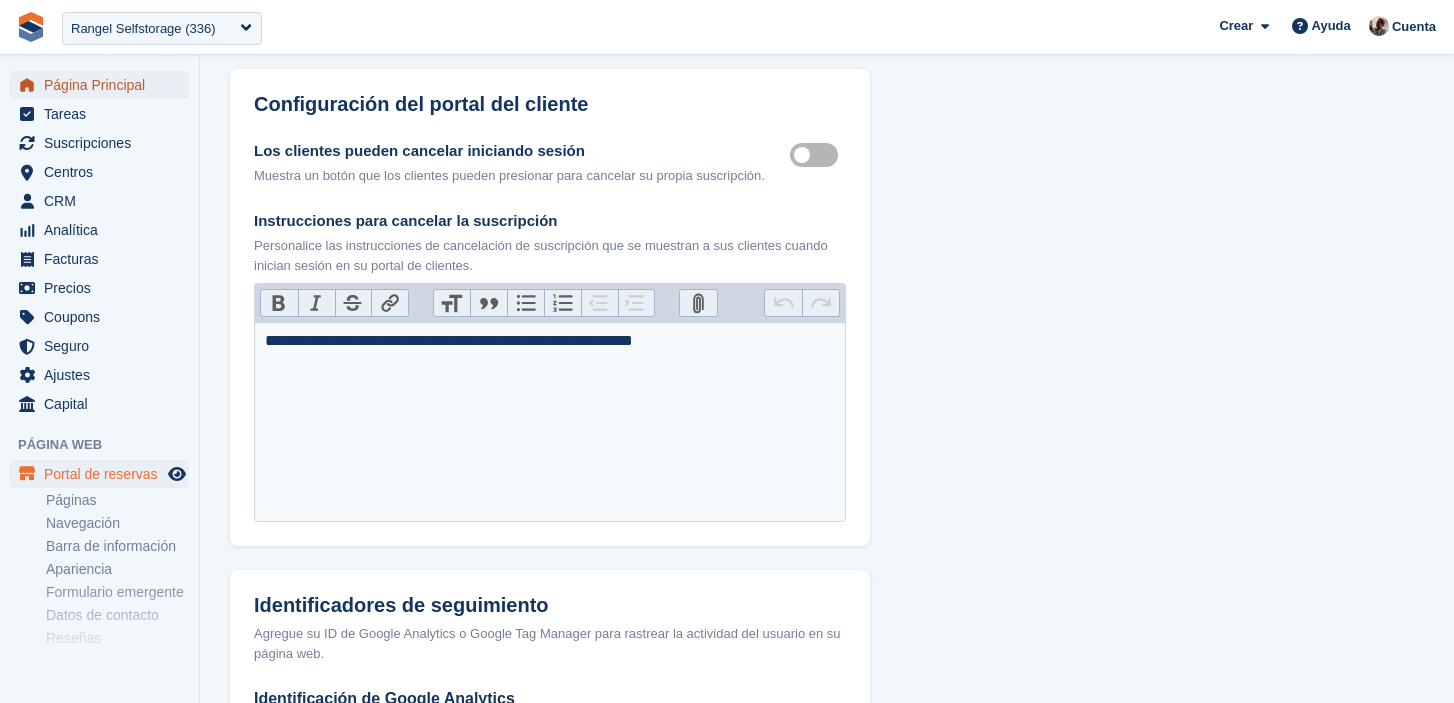 click on "Página Principal" at bounding box center (104, 85) 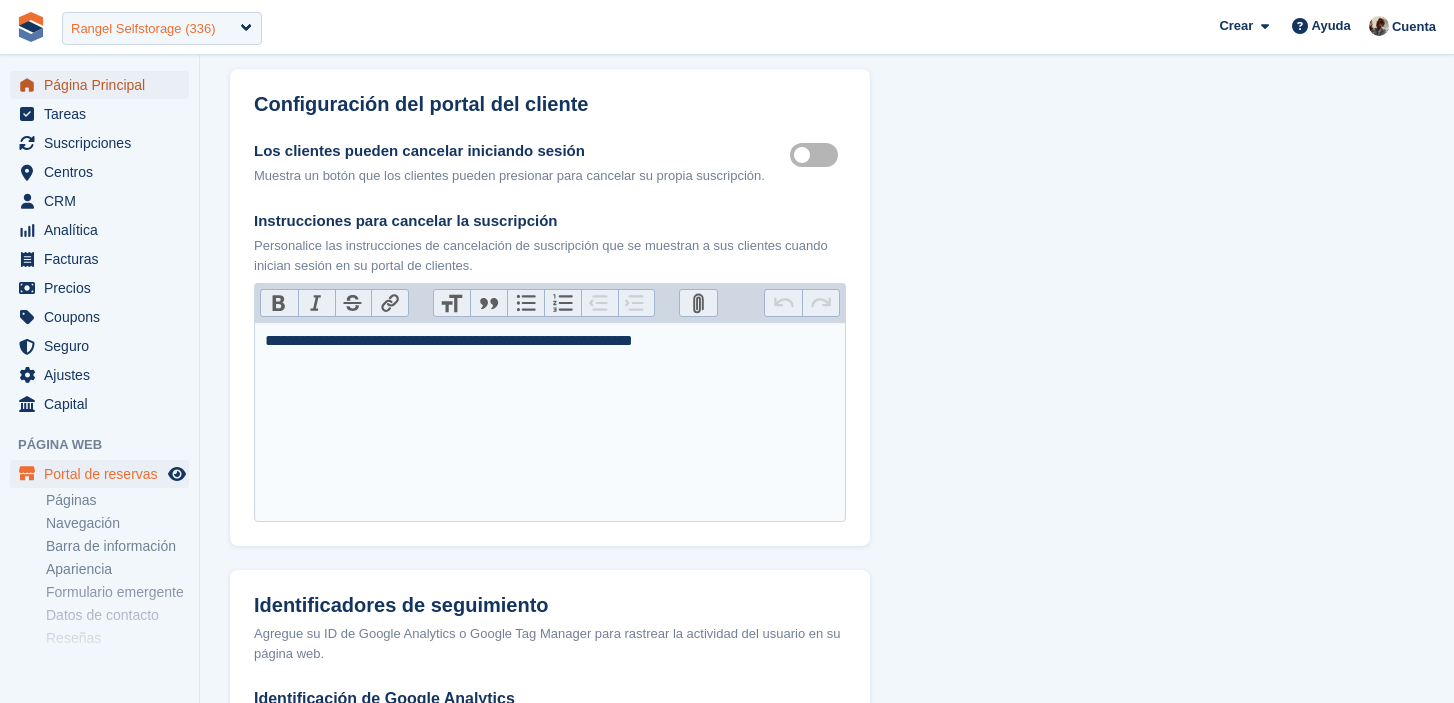 click on "Rangel Selfstorage  (336)" at bounding box center (143, 29) 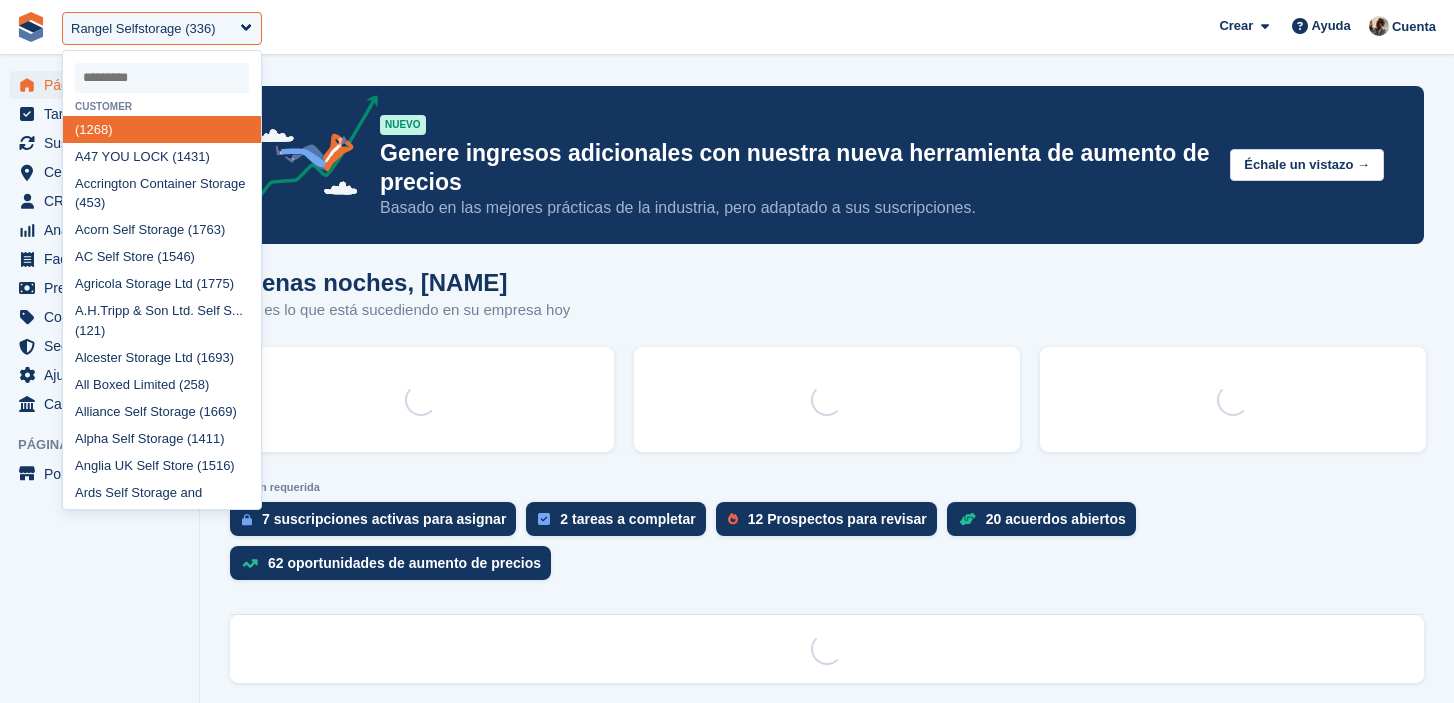 scroll, scrollTop: 0, scrollLeft: 0, axis: both 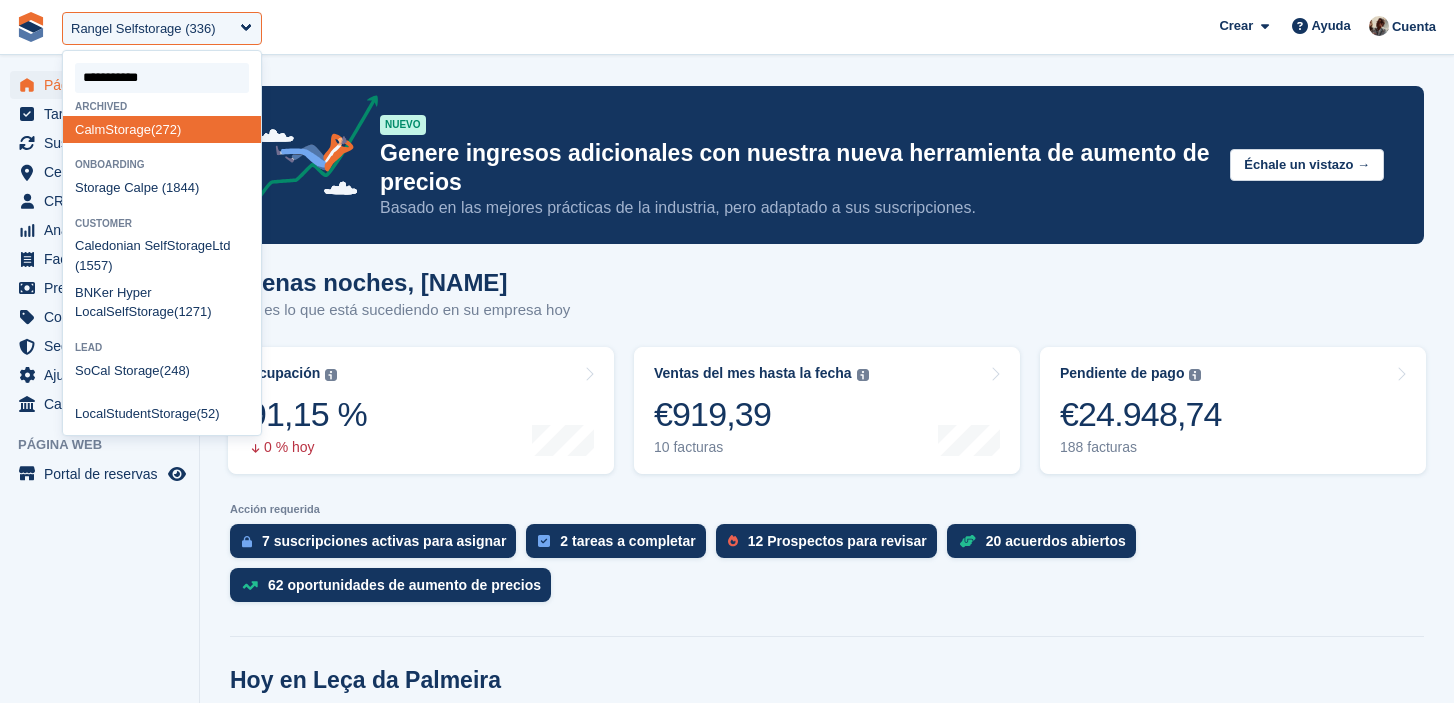 type on "**********" 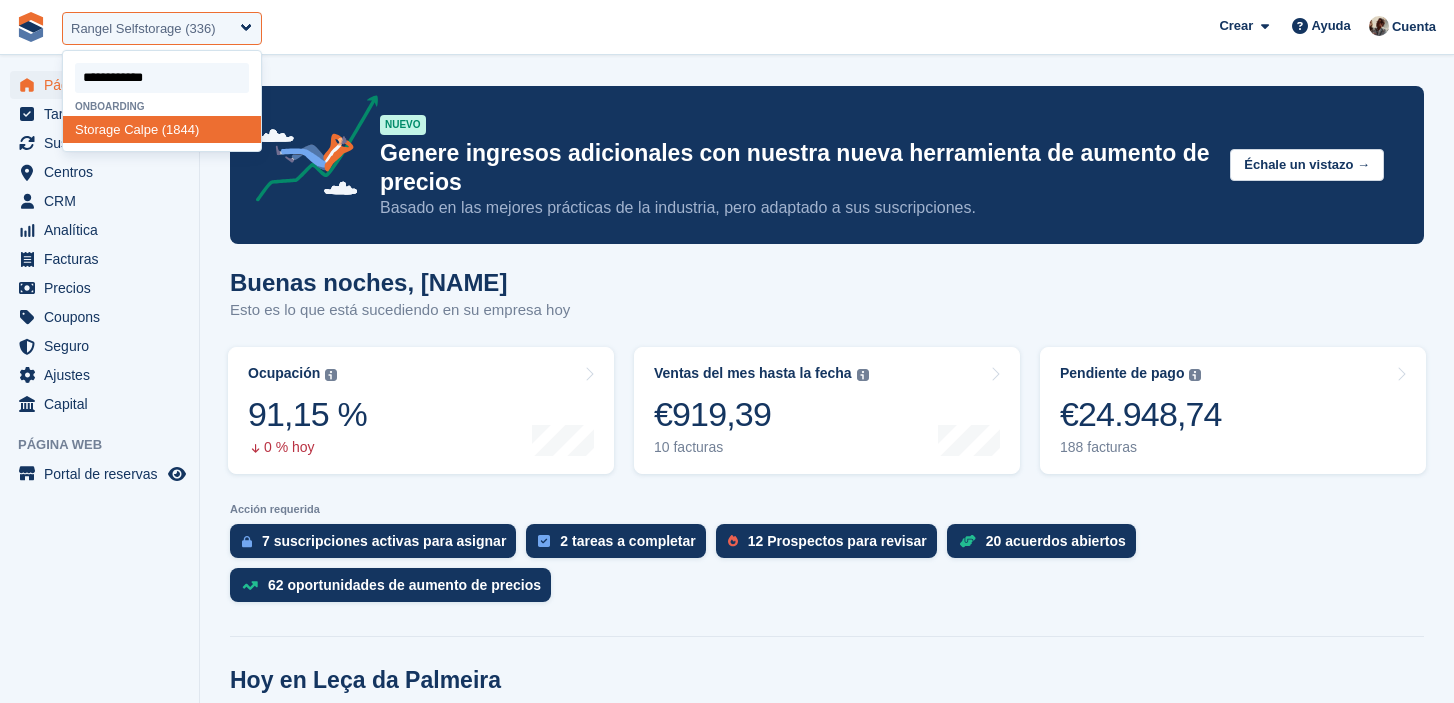 select on "****" 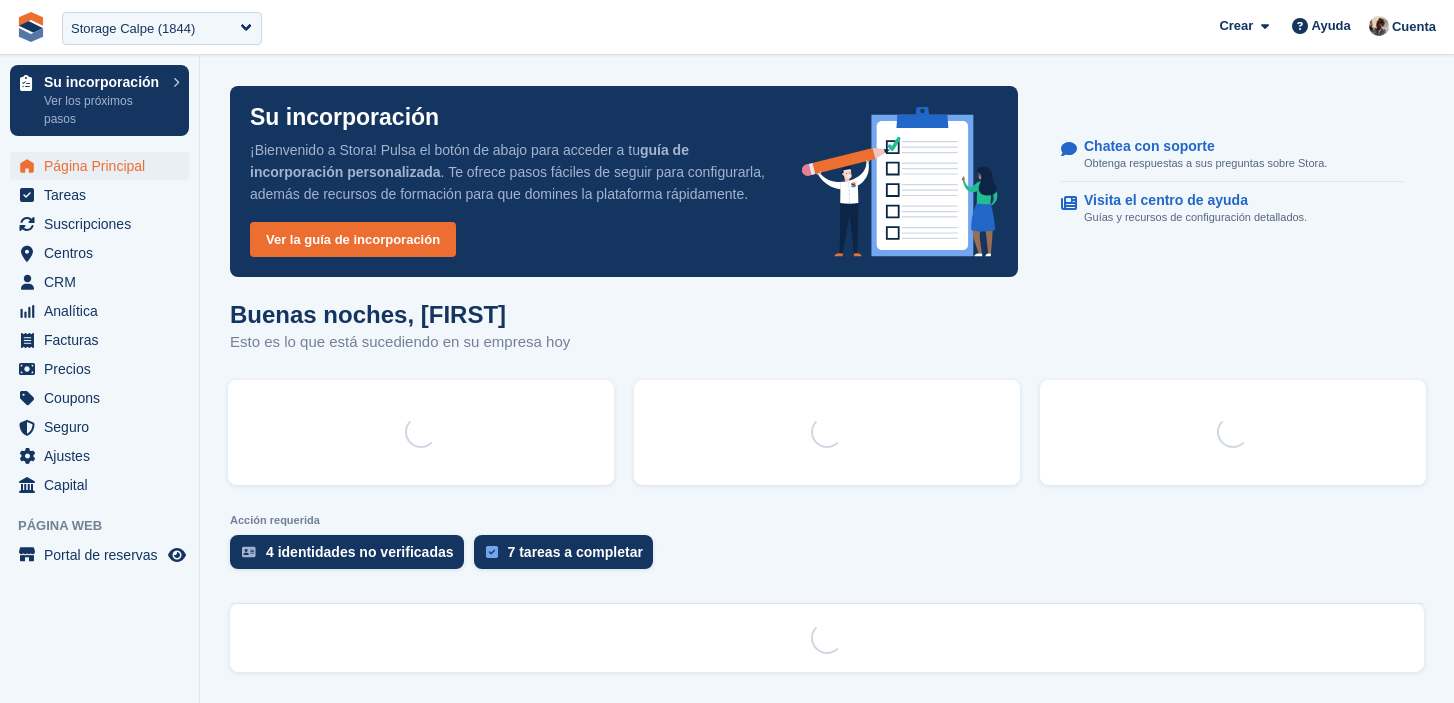 scroll, scrollTop: 0, scrollLeft: 0, axis: both 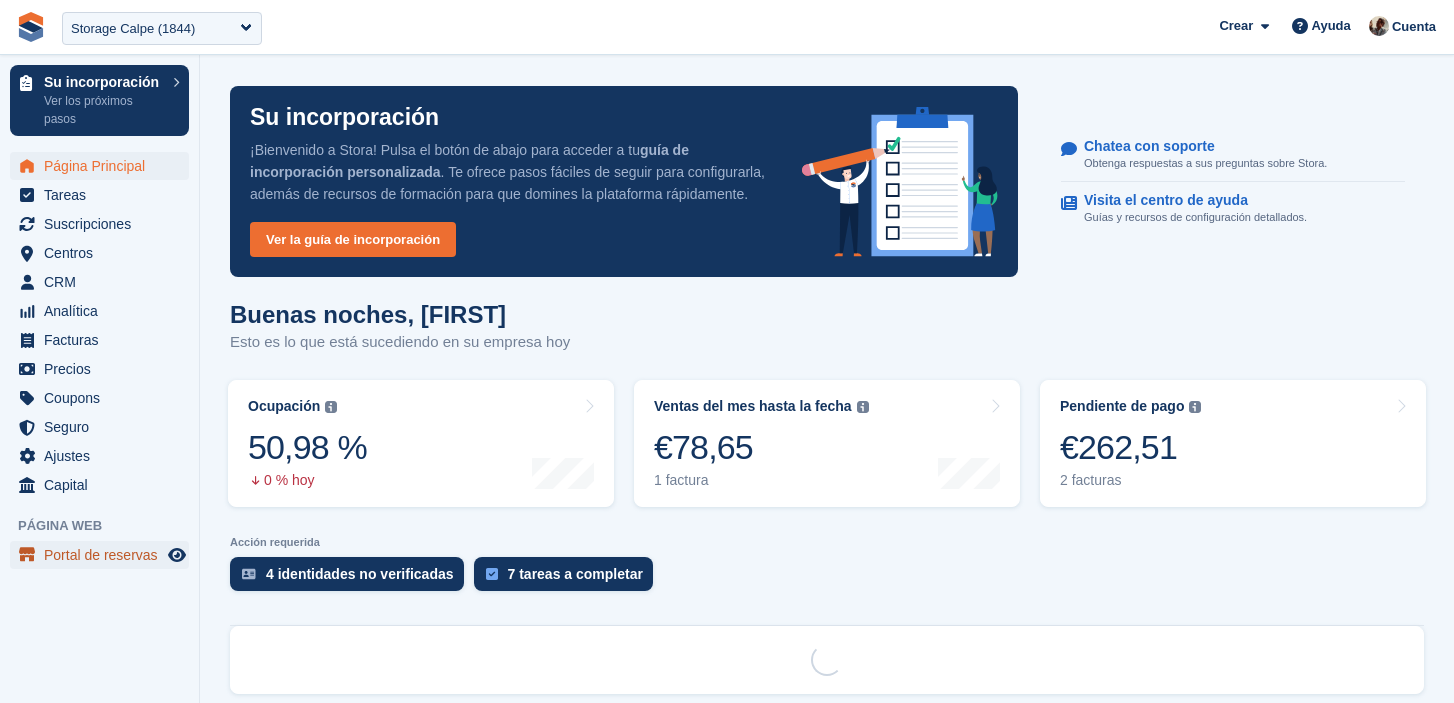 click on "Portal de reservas" at bounding box center (104, 555) 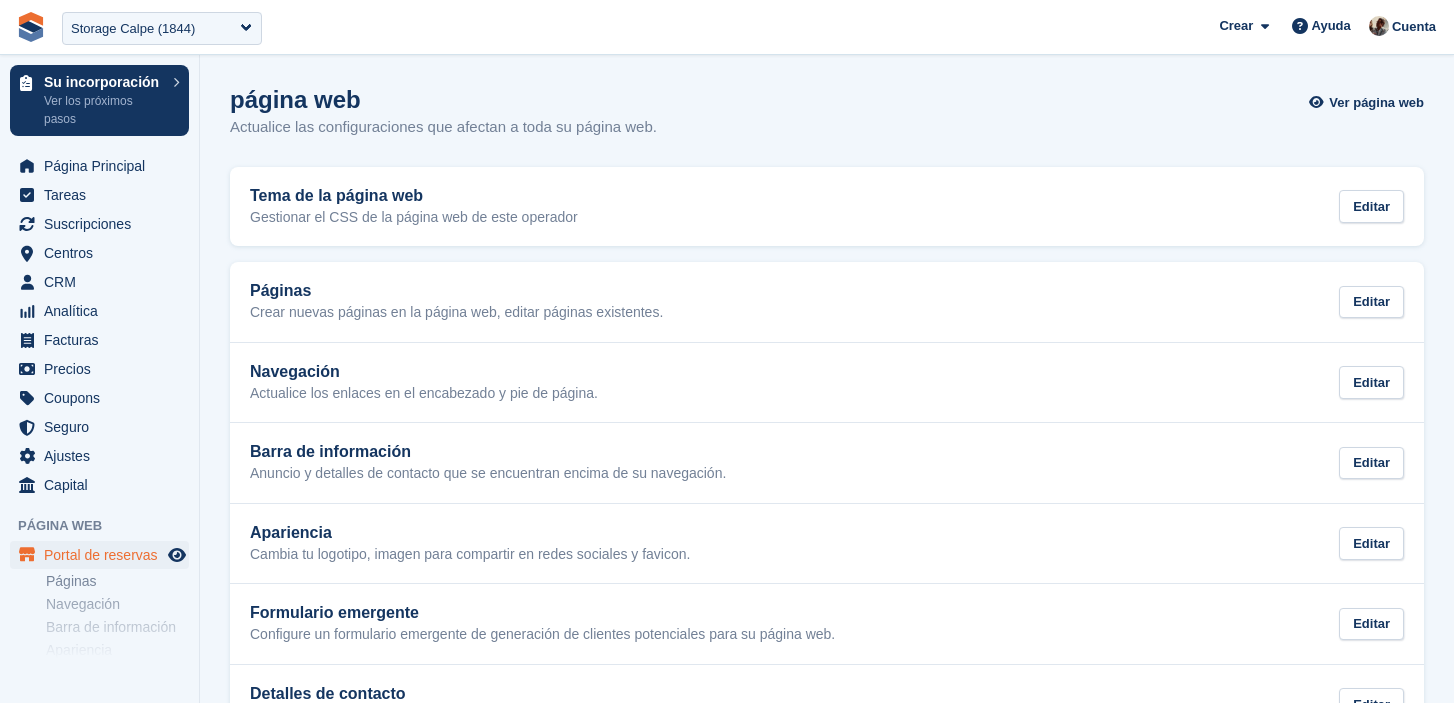scroll, scrollTop: 0, scrollLeft: 0, axis: both 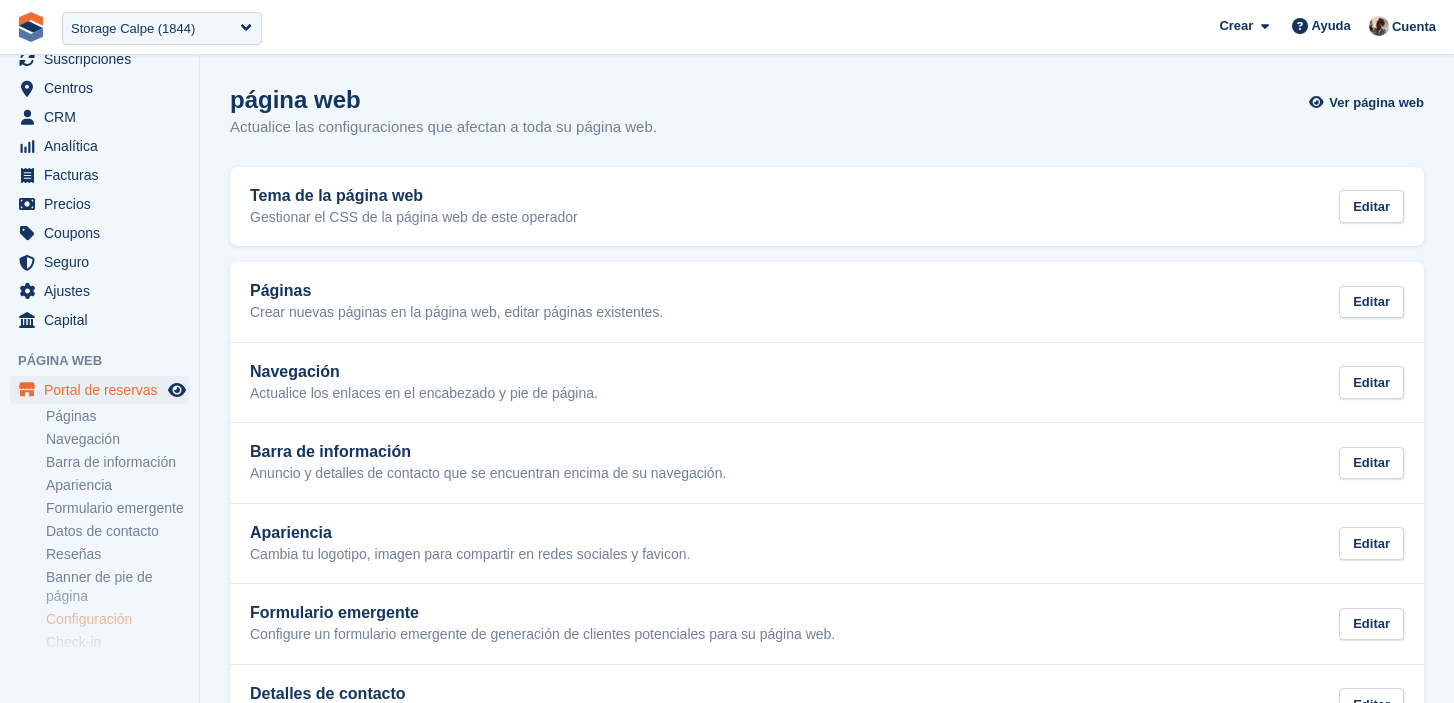click on "Configuración" at bounding box center [117, 619] 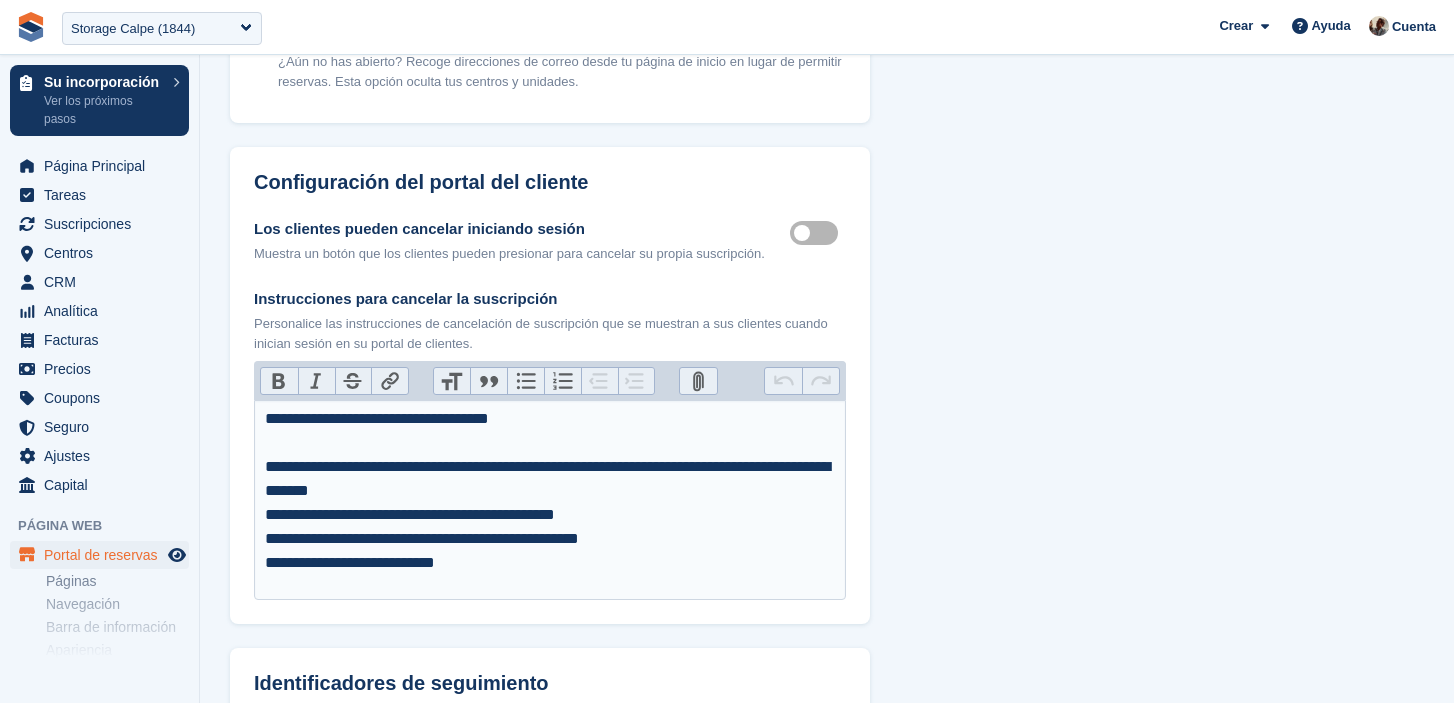 scroll, scrollTop: 679, scrollLeft: 0, axis: vertical 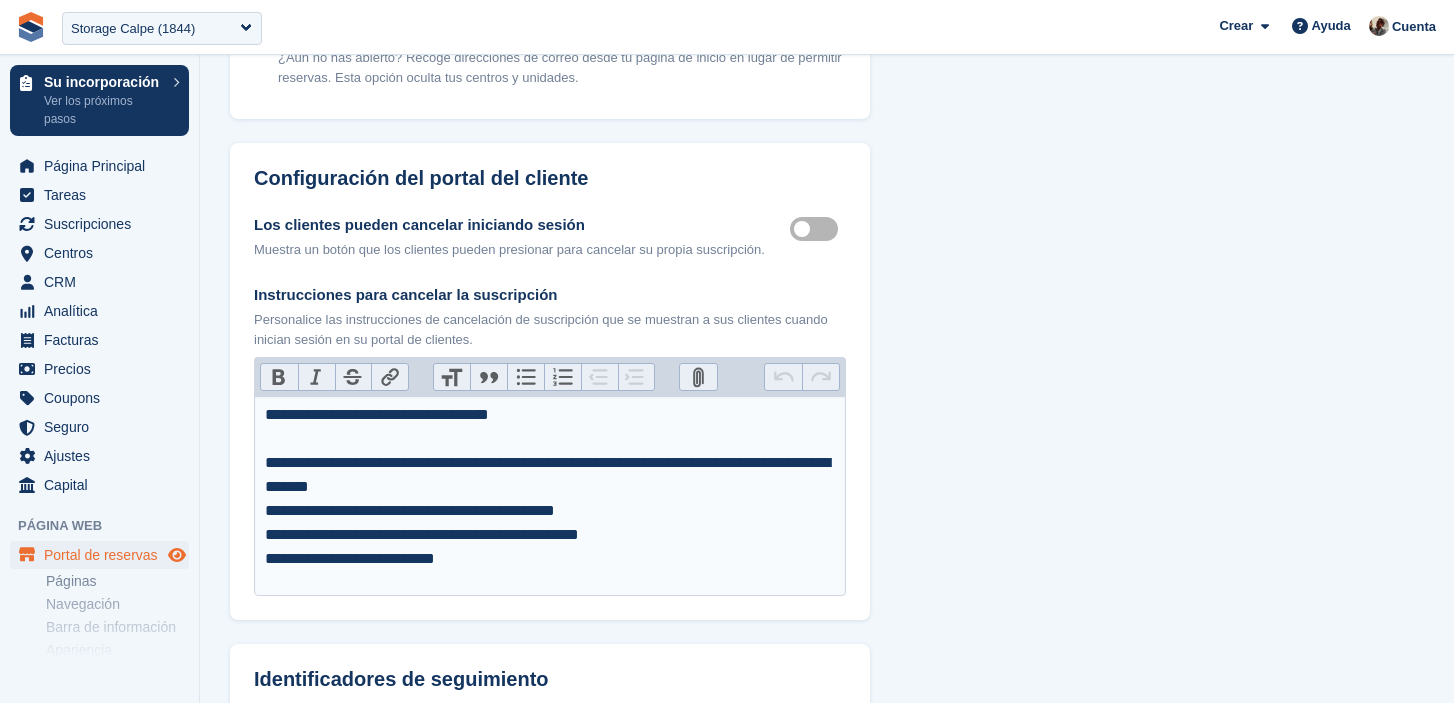 click at bounding box center [177, 555] 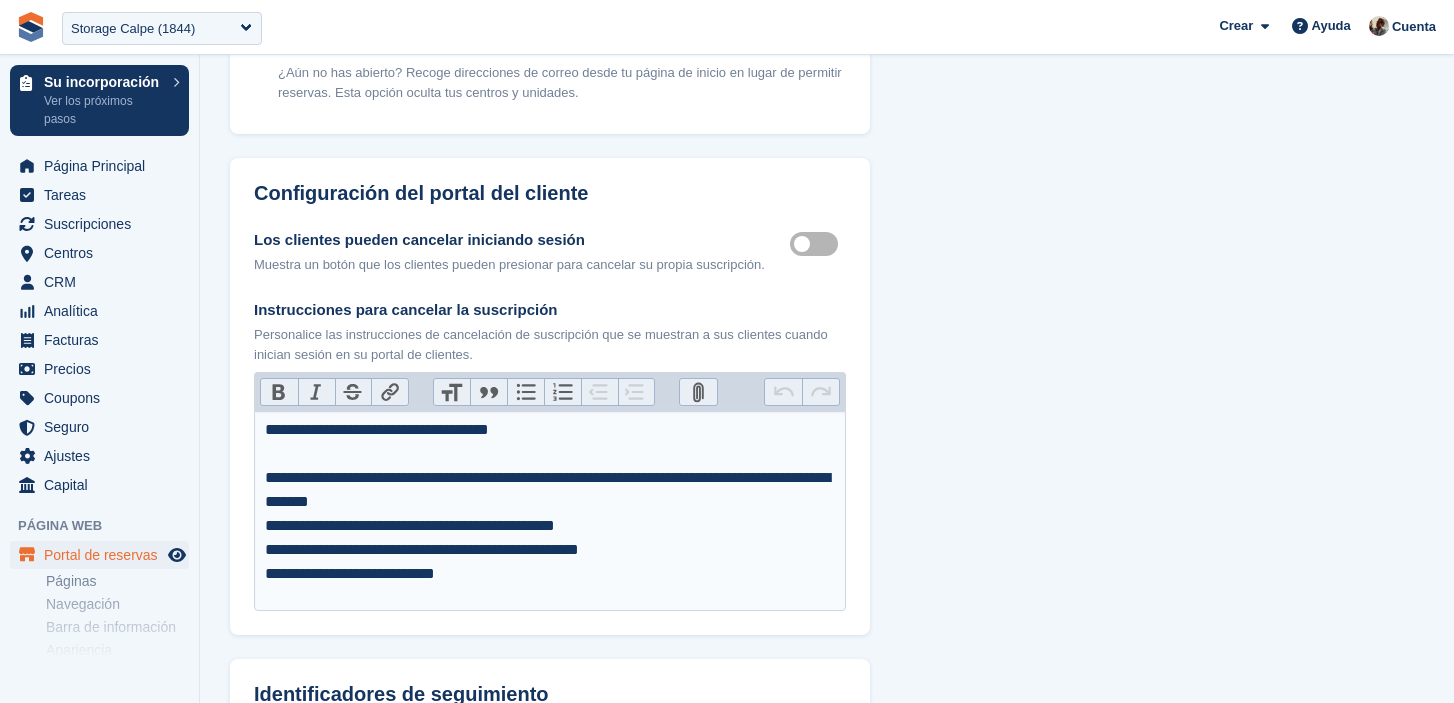scroll, scrollTop: 144, scrollLeft: 0, axis: vertical 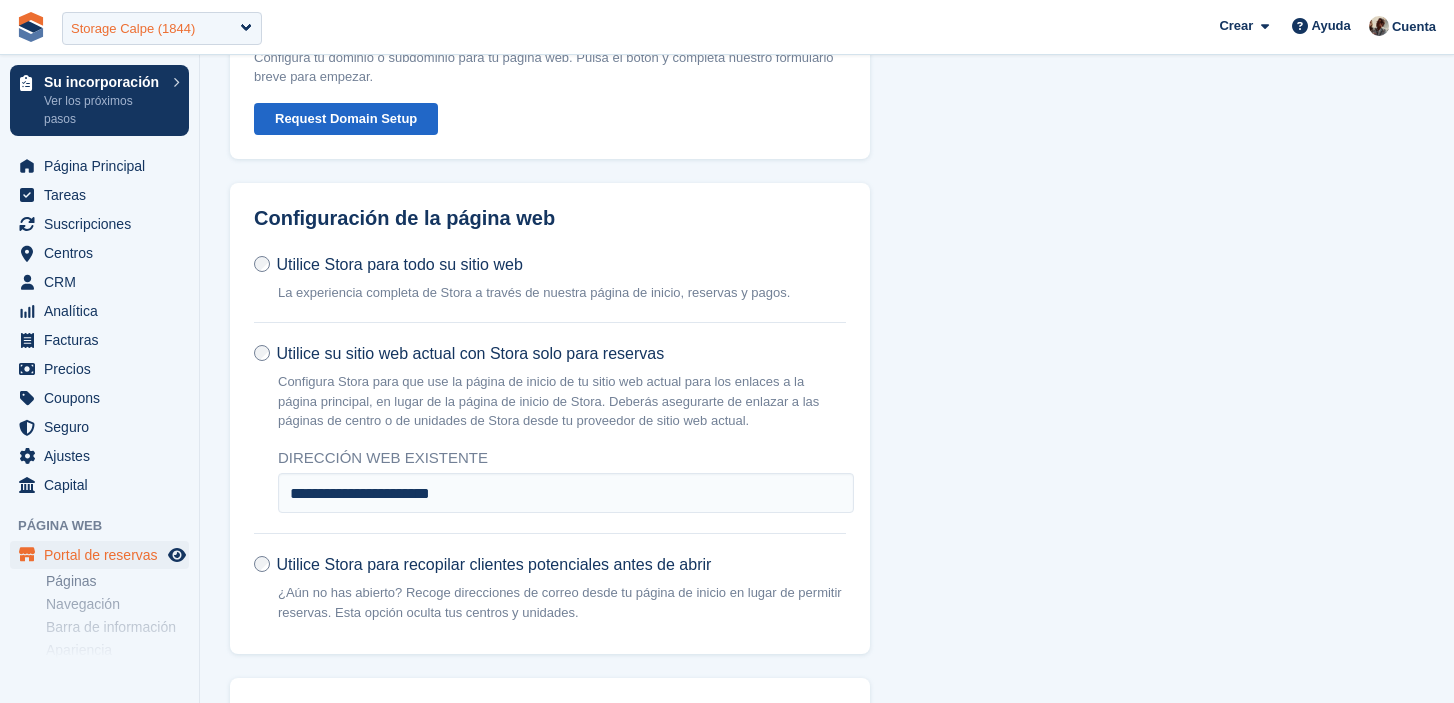 click on "Storage Calpe   (1844)" at bounding box center (162, 28) 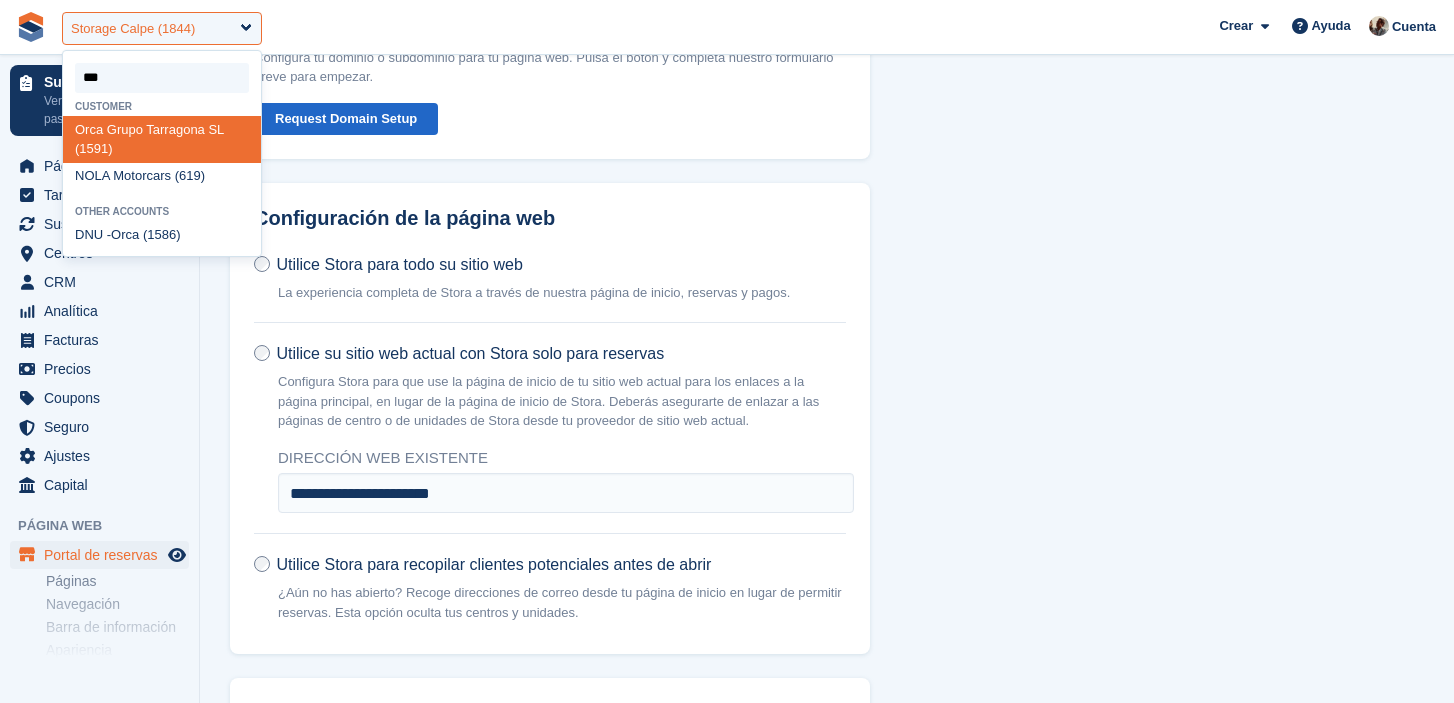 type on "****" 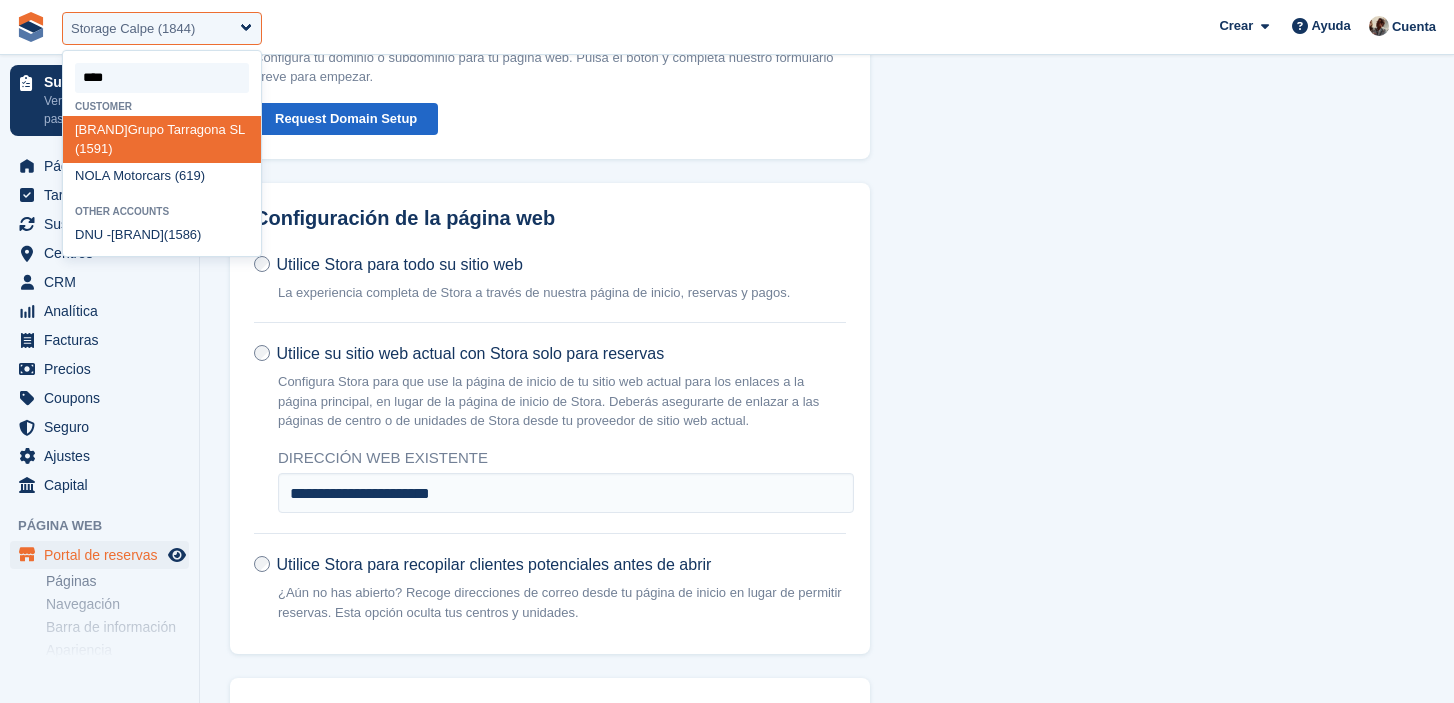 select on "****" 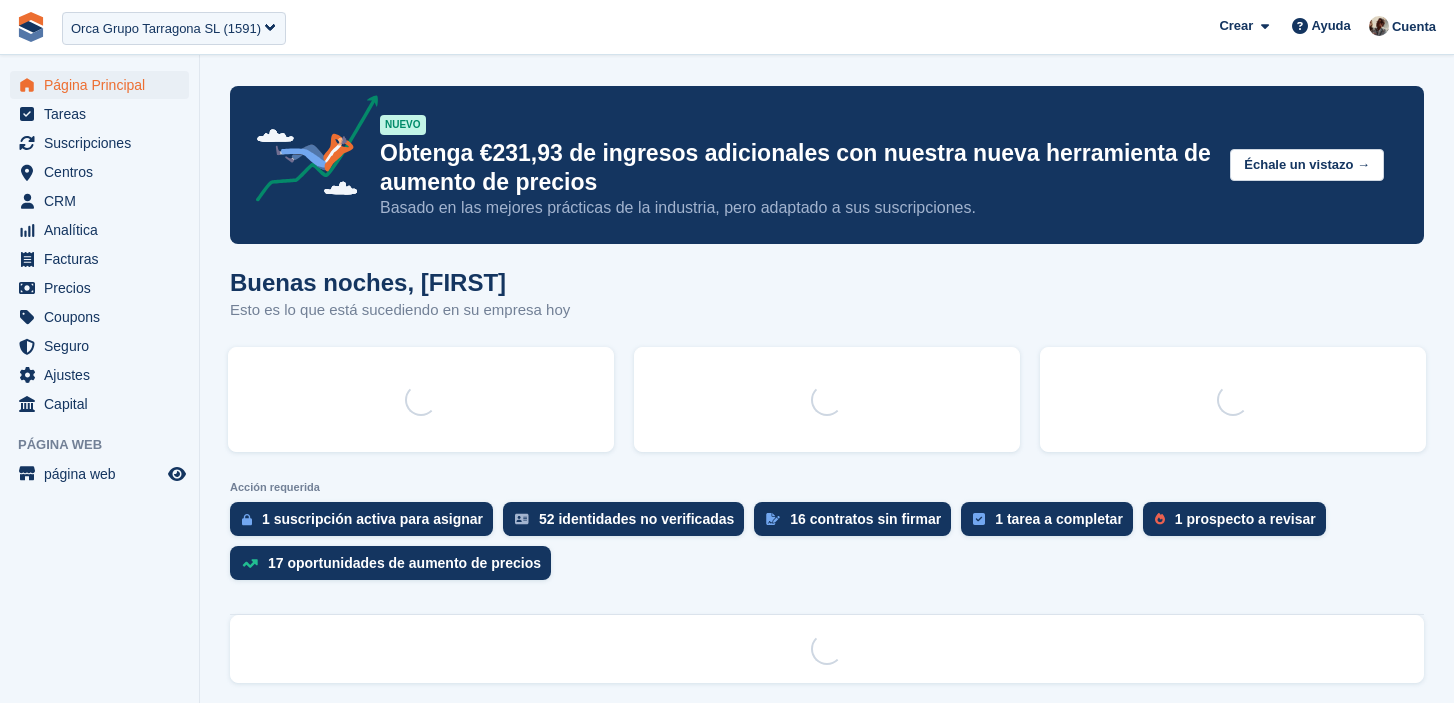 scroll, scrollTop: 0, scrollLeft: 0, axis: both 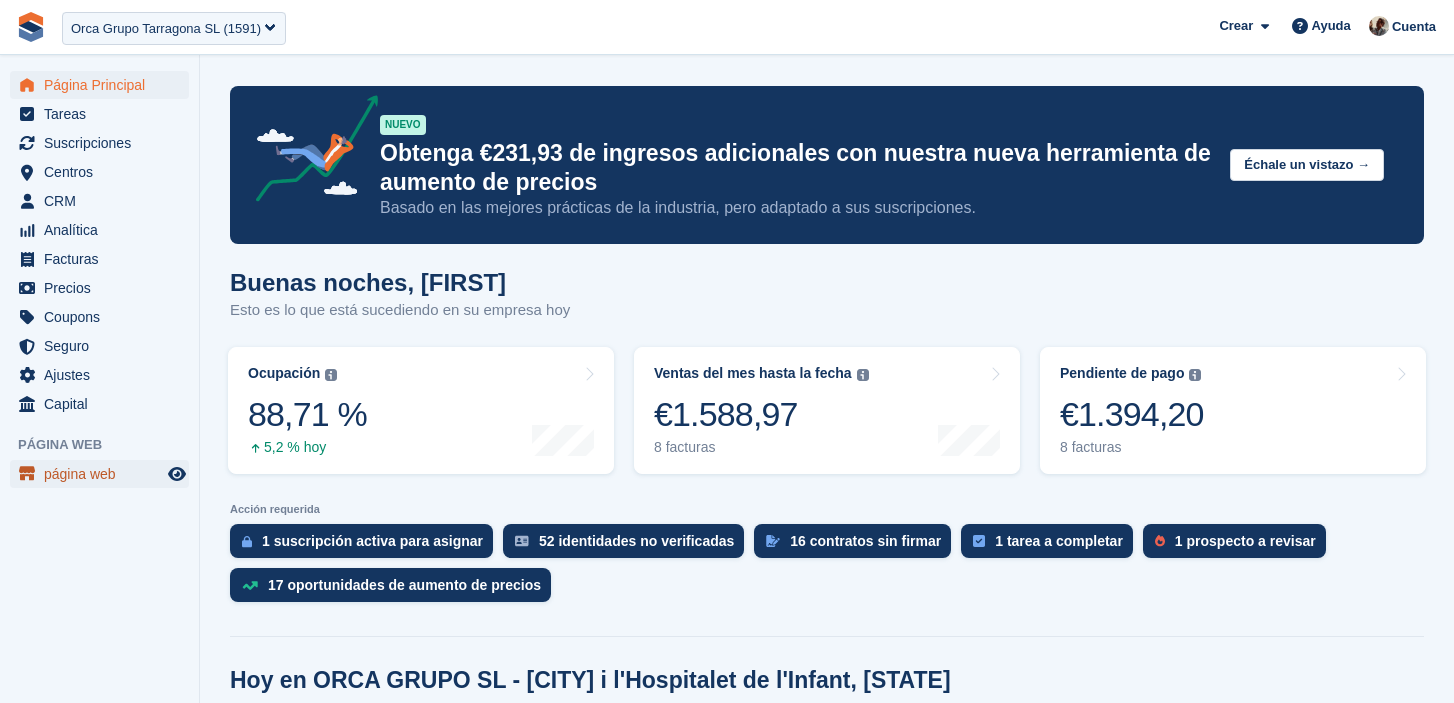 click on "página web" at bounding box center (104, 474) 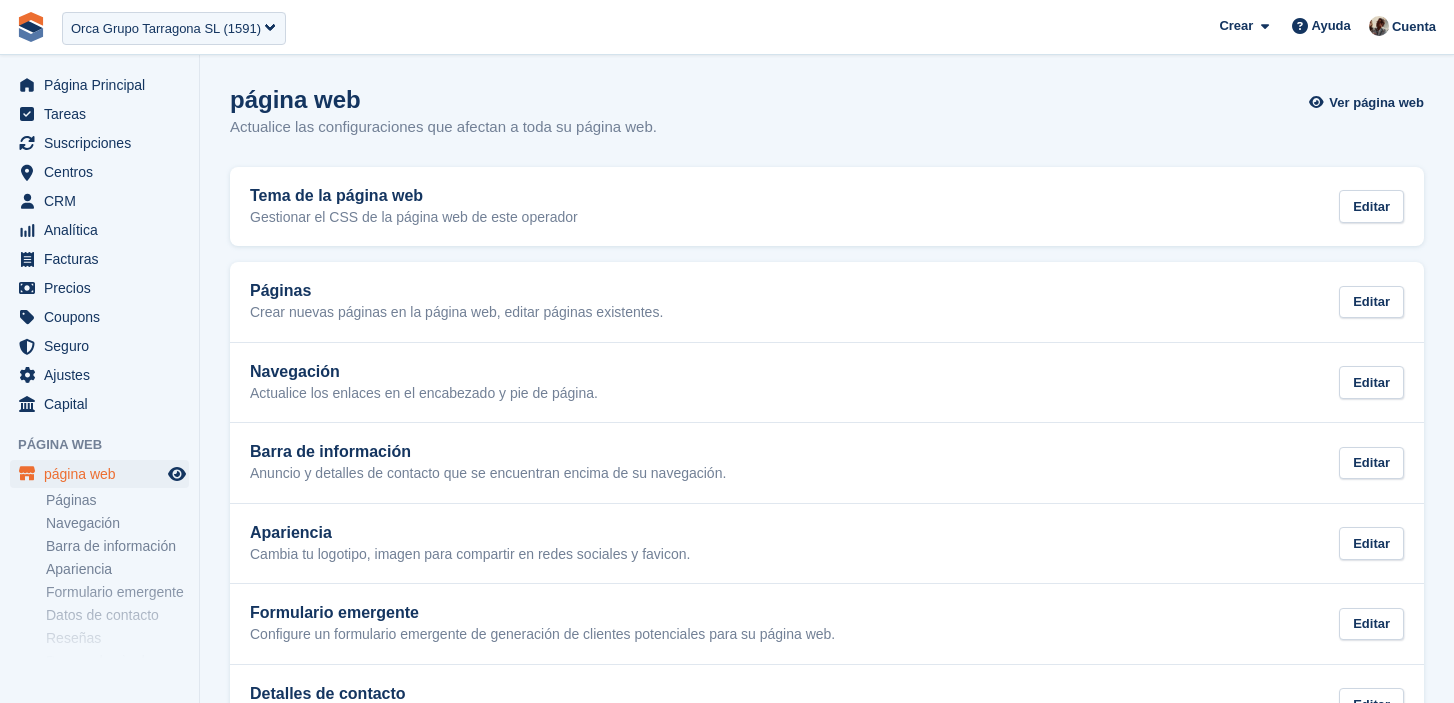 scroll, scrollTop: 0, scrollLeft: 0, axis: both 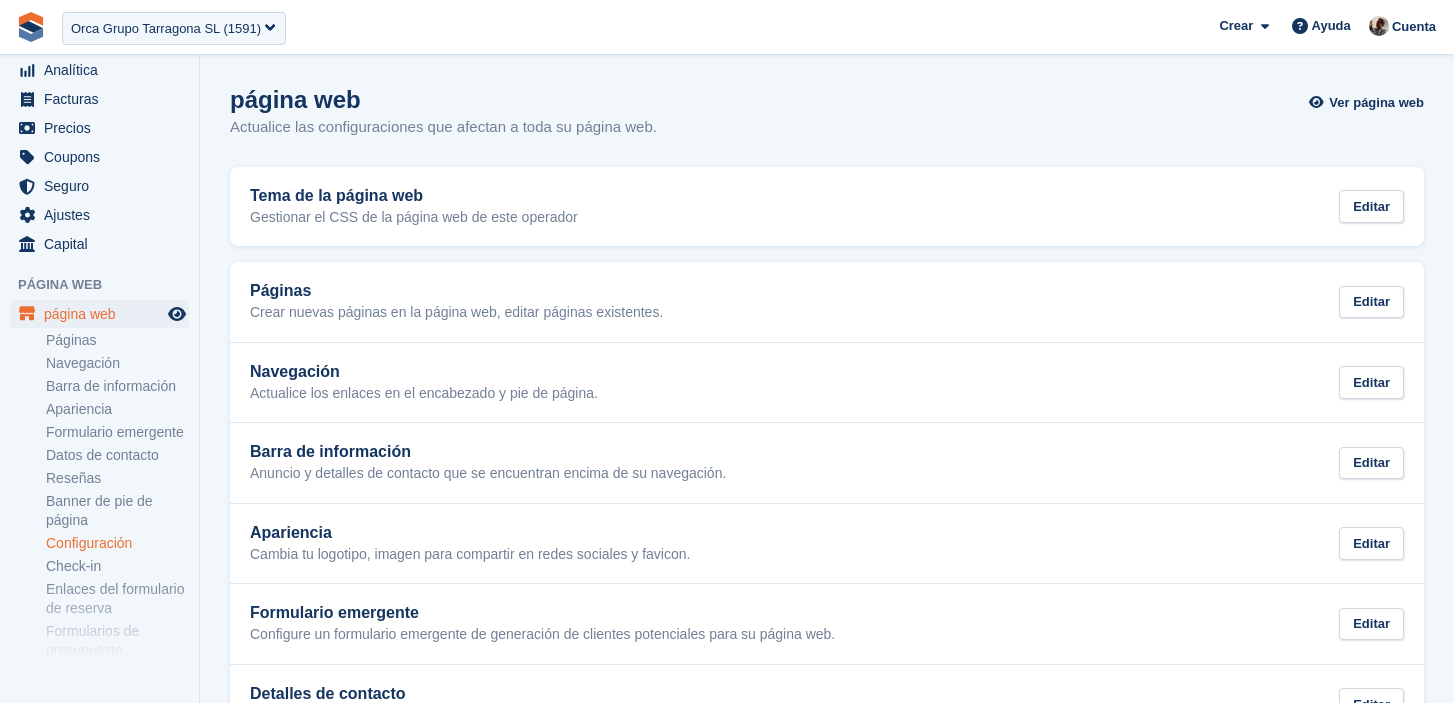 click on "Configuración" at bounding box center [117, 543] 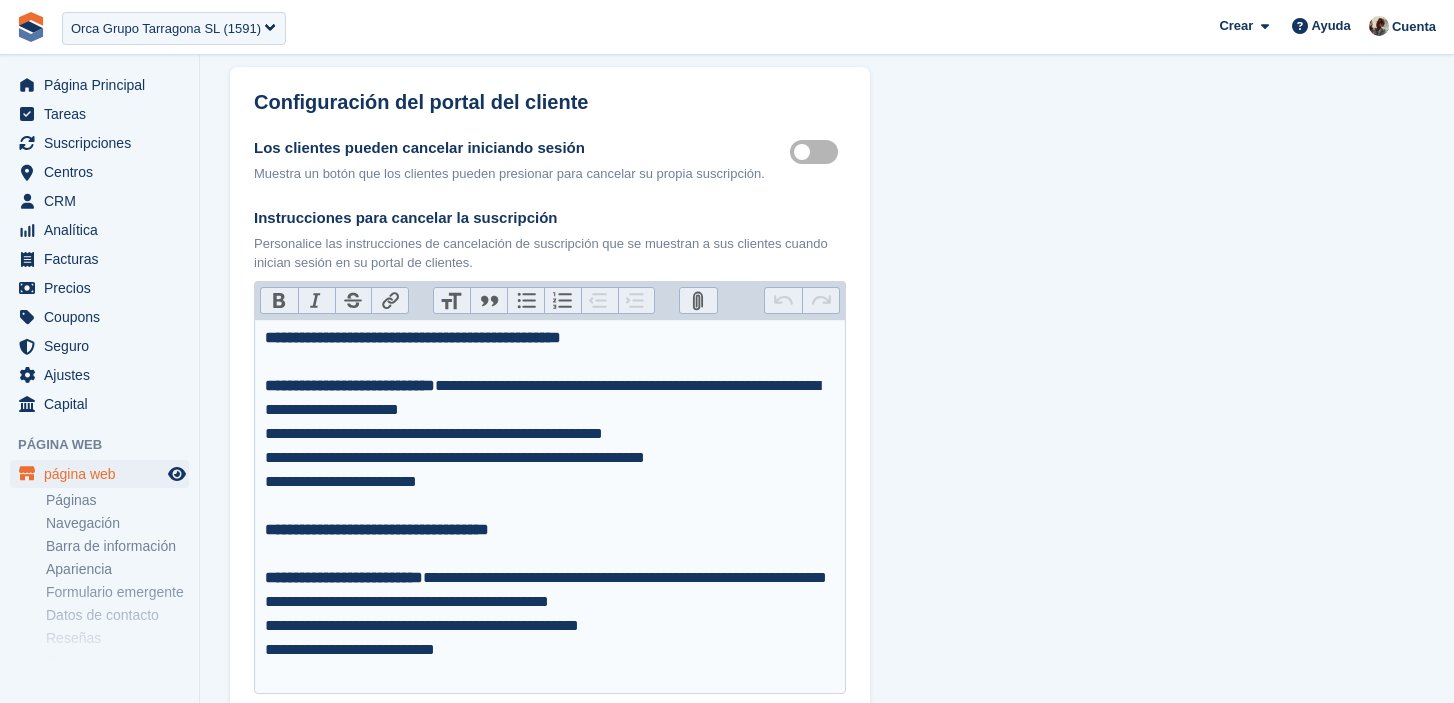 scroll, scrollTop: 484, scrollLeft: 0, axis: vertical 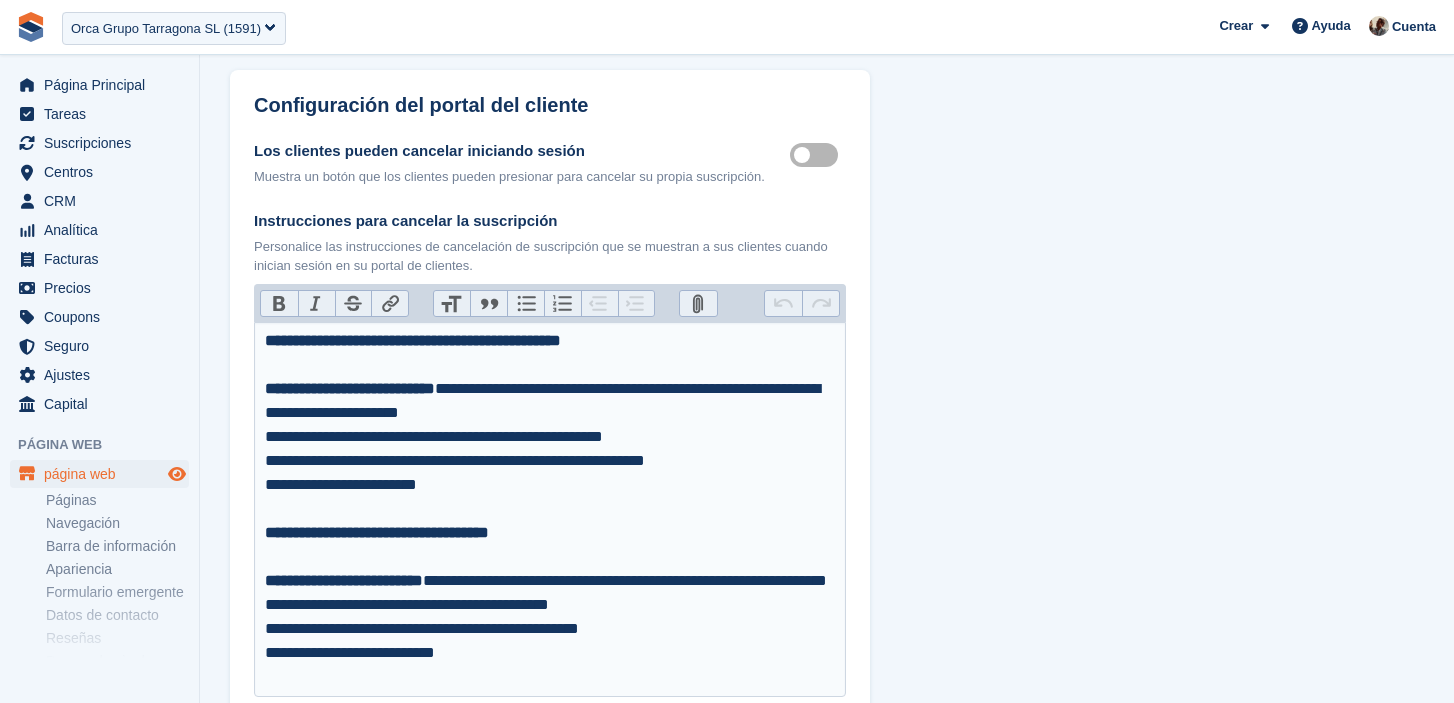 click at bounding box center (177, 474) 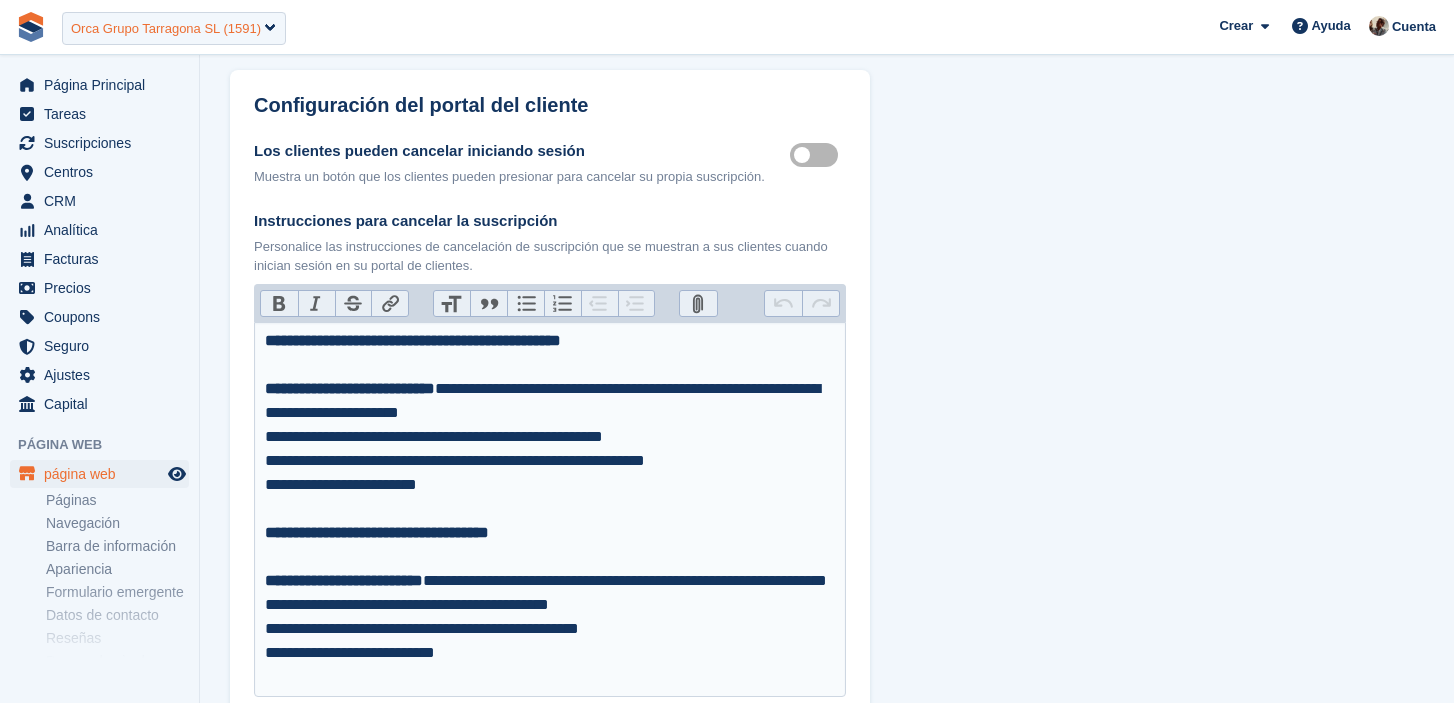 click on "Orca Grupo Tarragona SL  (1591)" at bounding box center [174, 28] 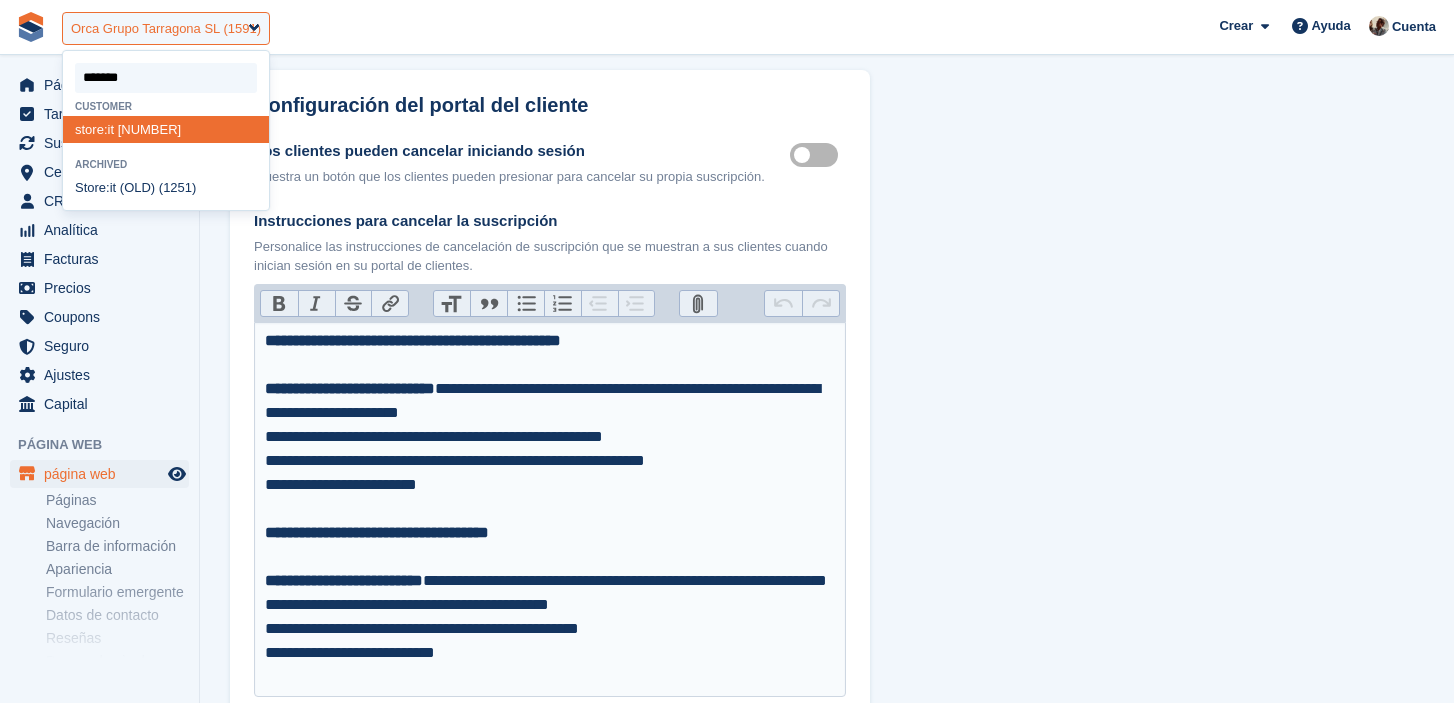 type on "********" 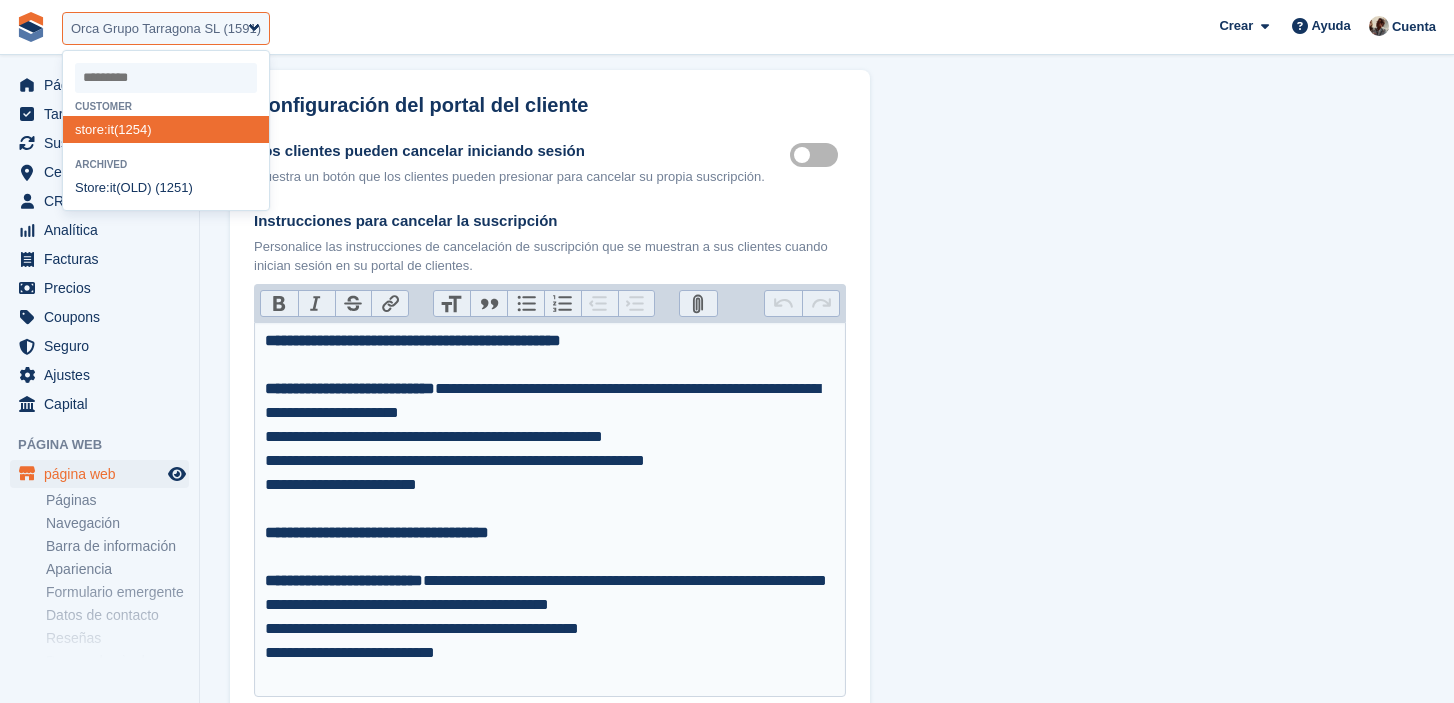 select on "****" 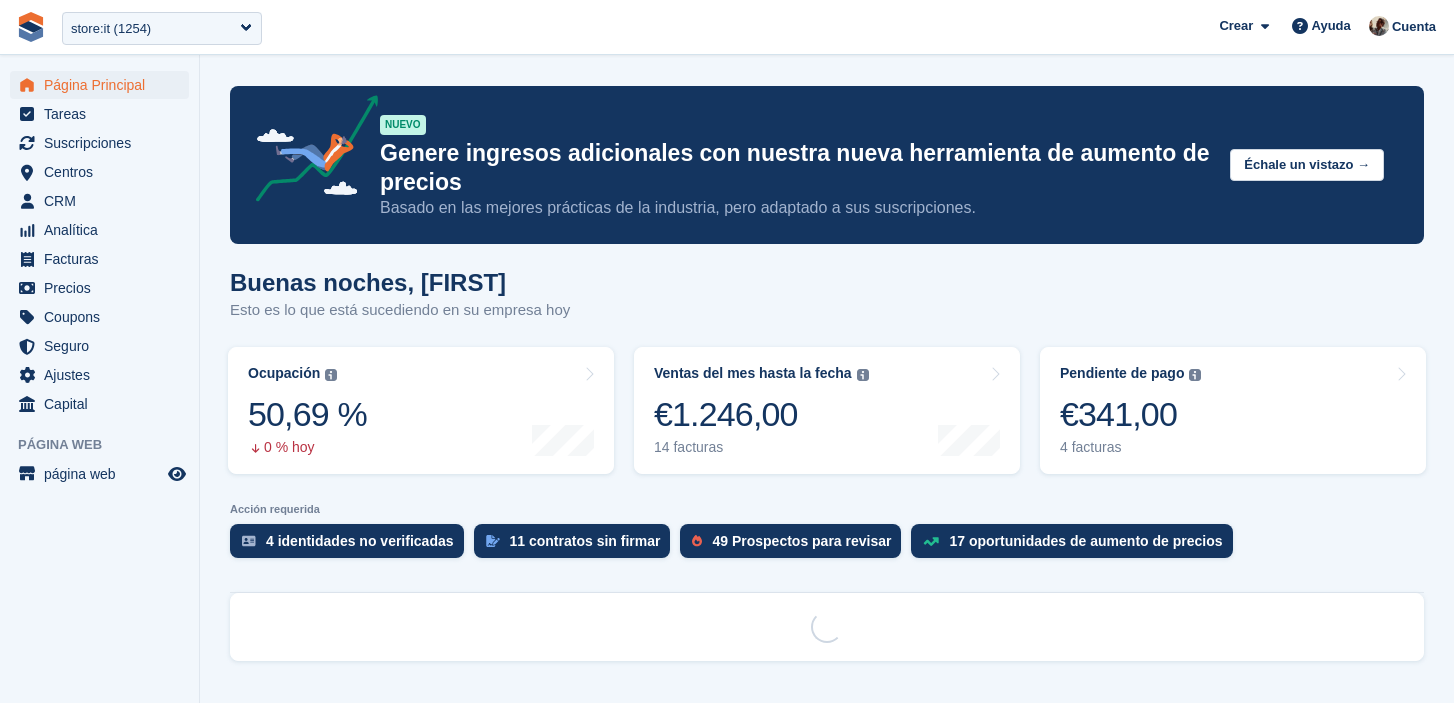 scroll, scrollTop: 0, scrollLeft: 0, axis: both 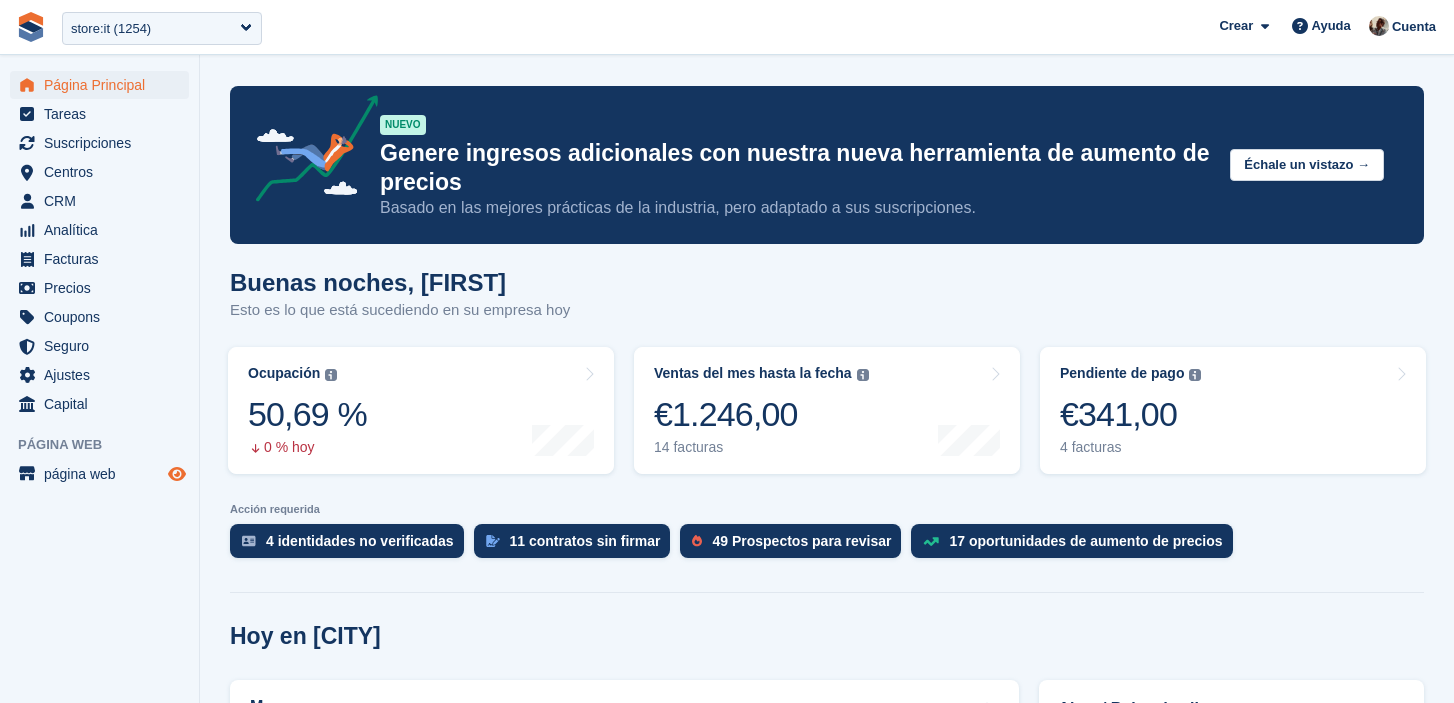 click at bounding box center (177, 474) 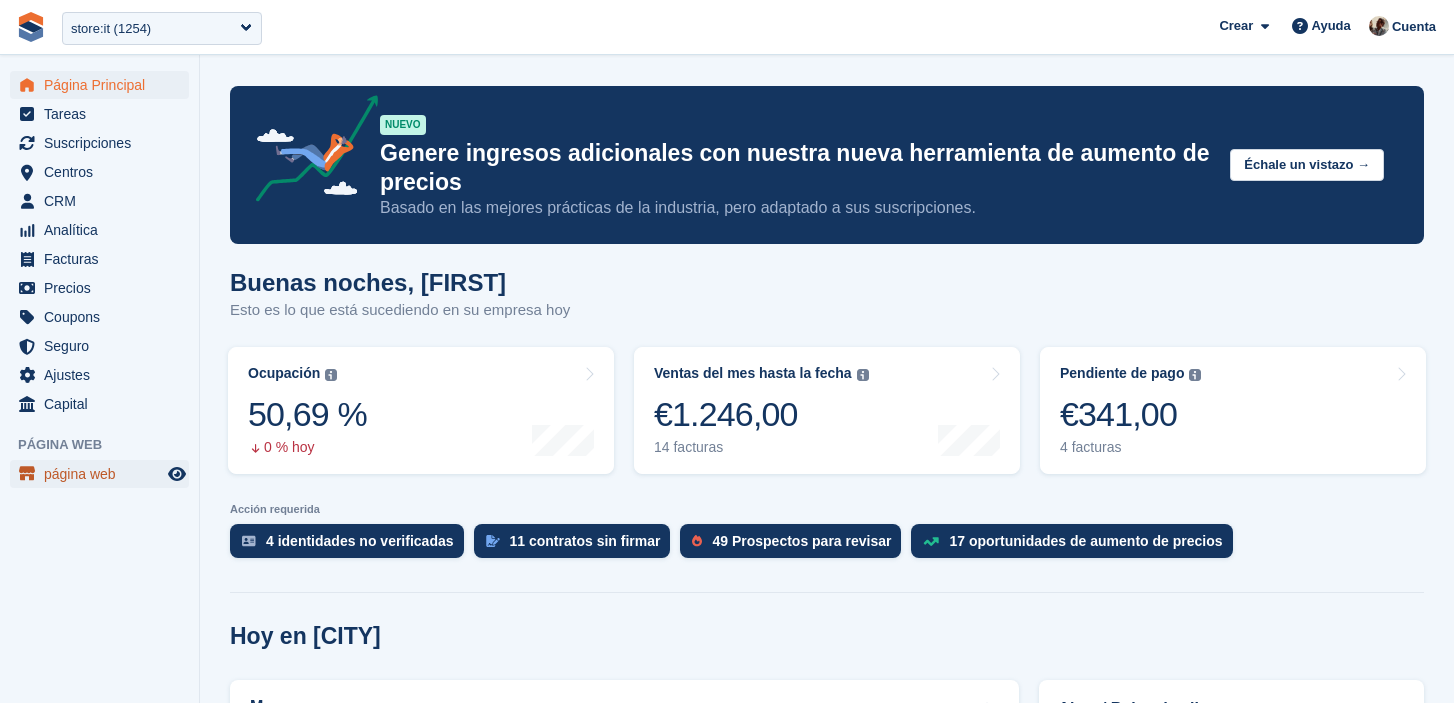 click on "página web" at bounding box center [104, 474] 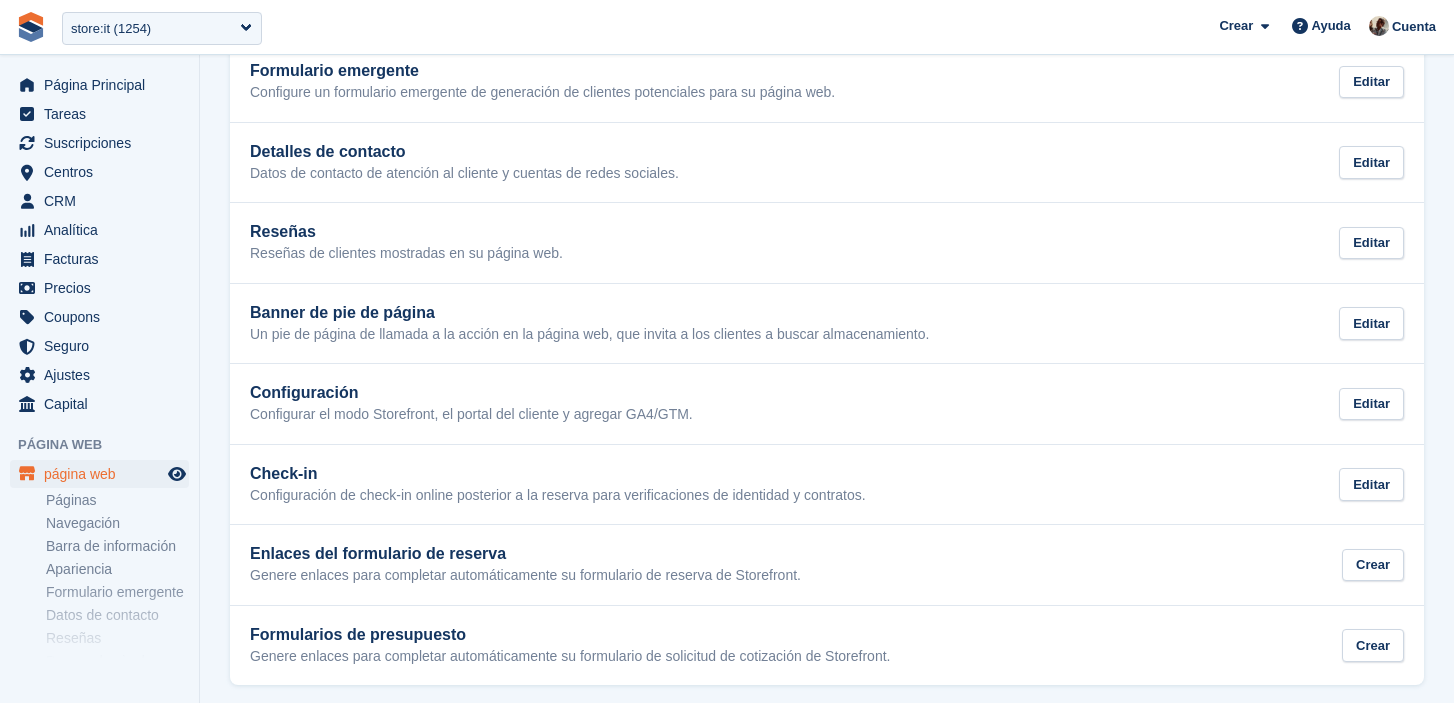 scroll, scrollTop: 542, scrollLeft: 0, axis: vertical 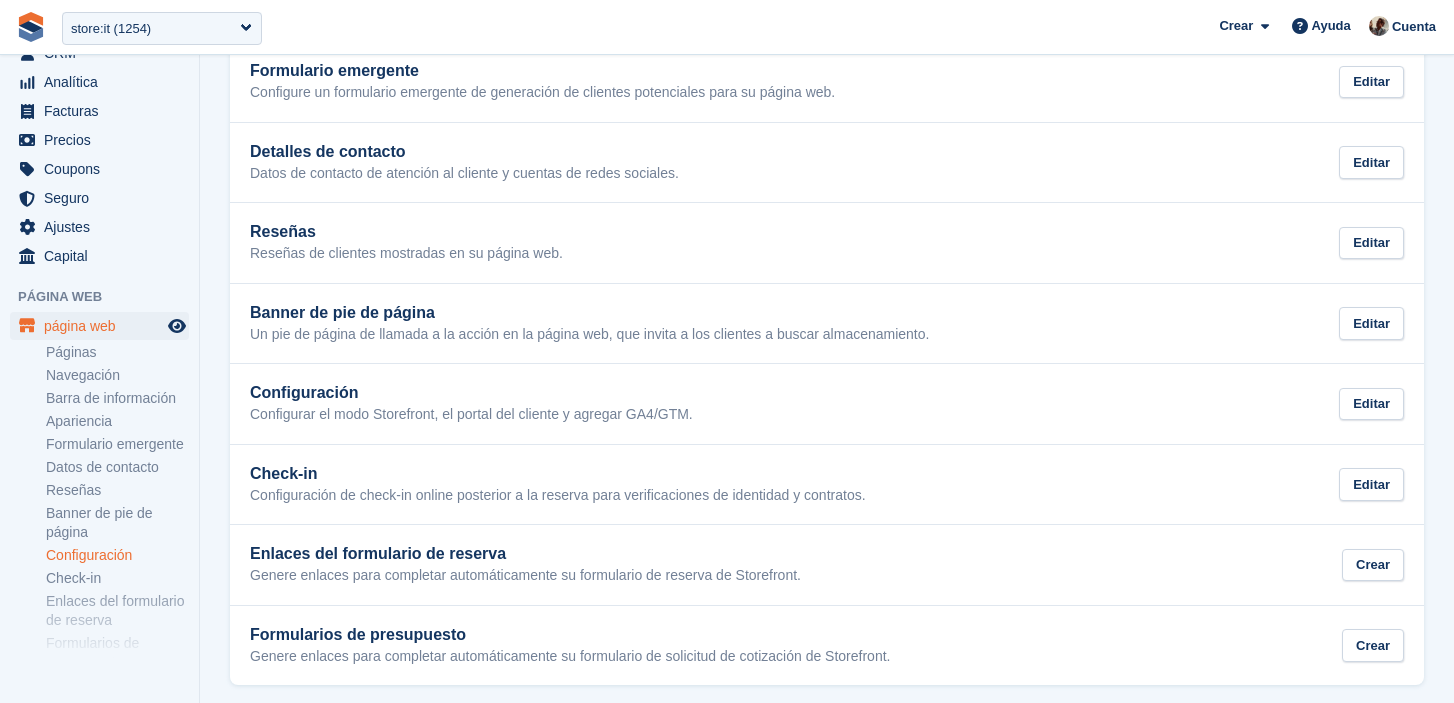 click on "Configuración" at bounding box center [117, 555] 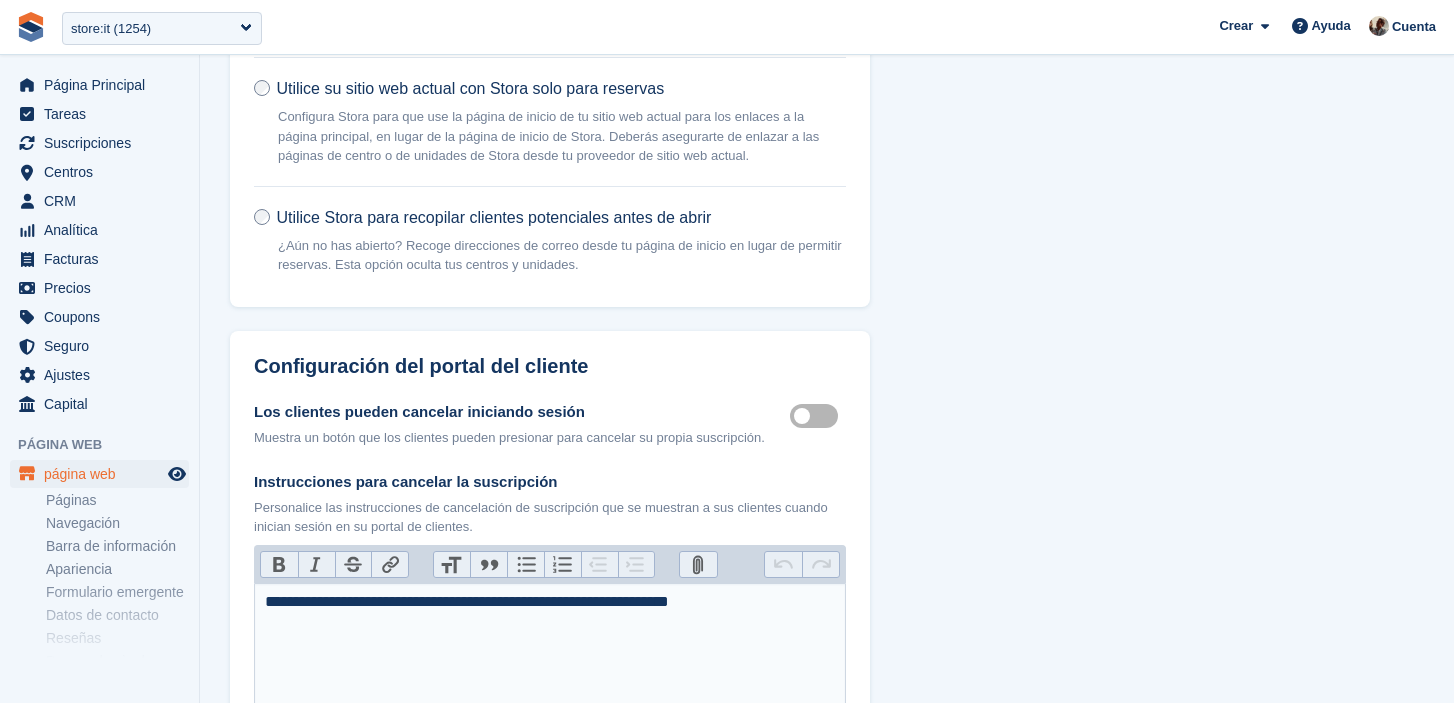 scroll, scrollTop: 163, scrollLeft: 0, axis: vertical 